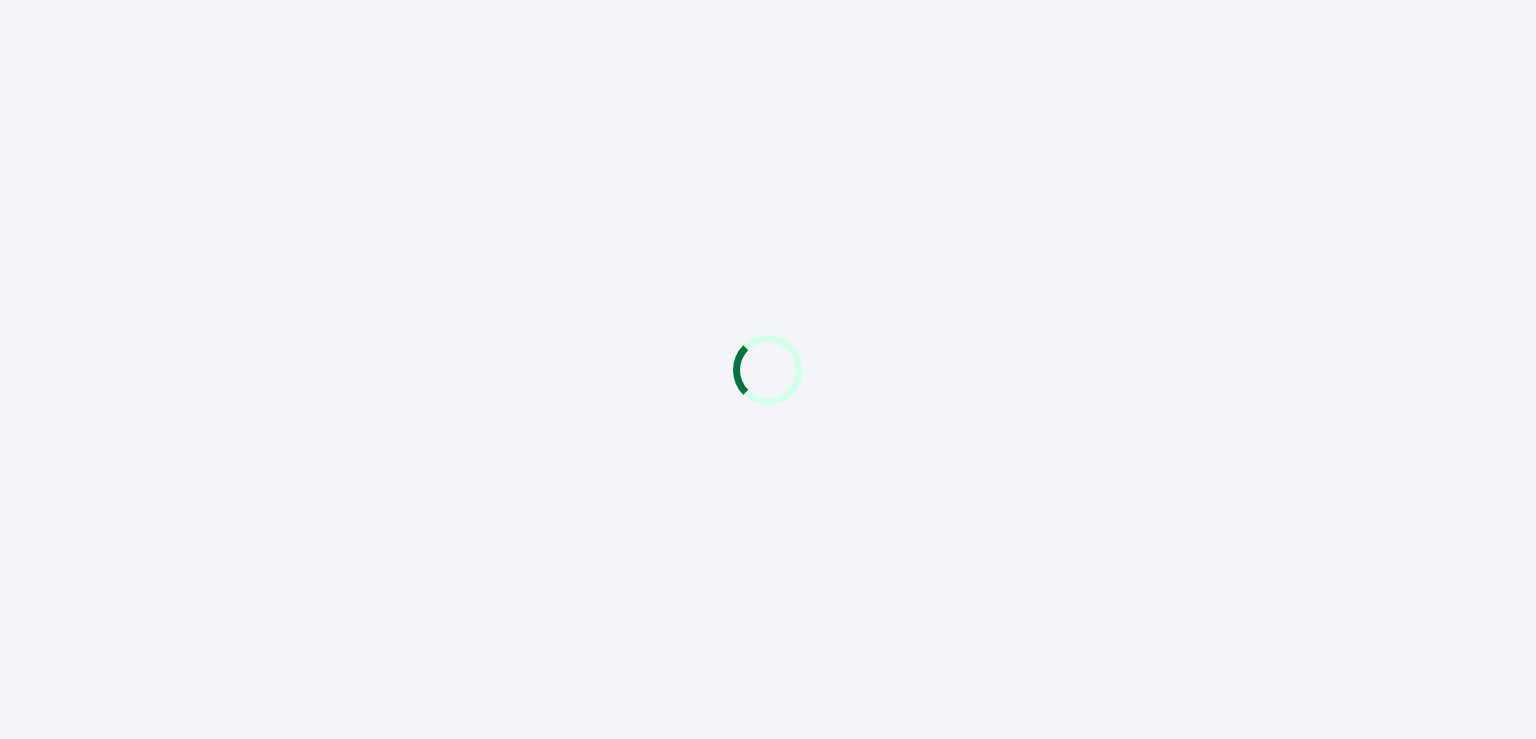 scroll, scrollTop: 0, scrollLeft: 0, axis: both 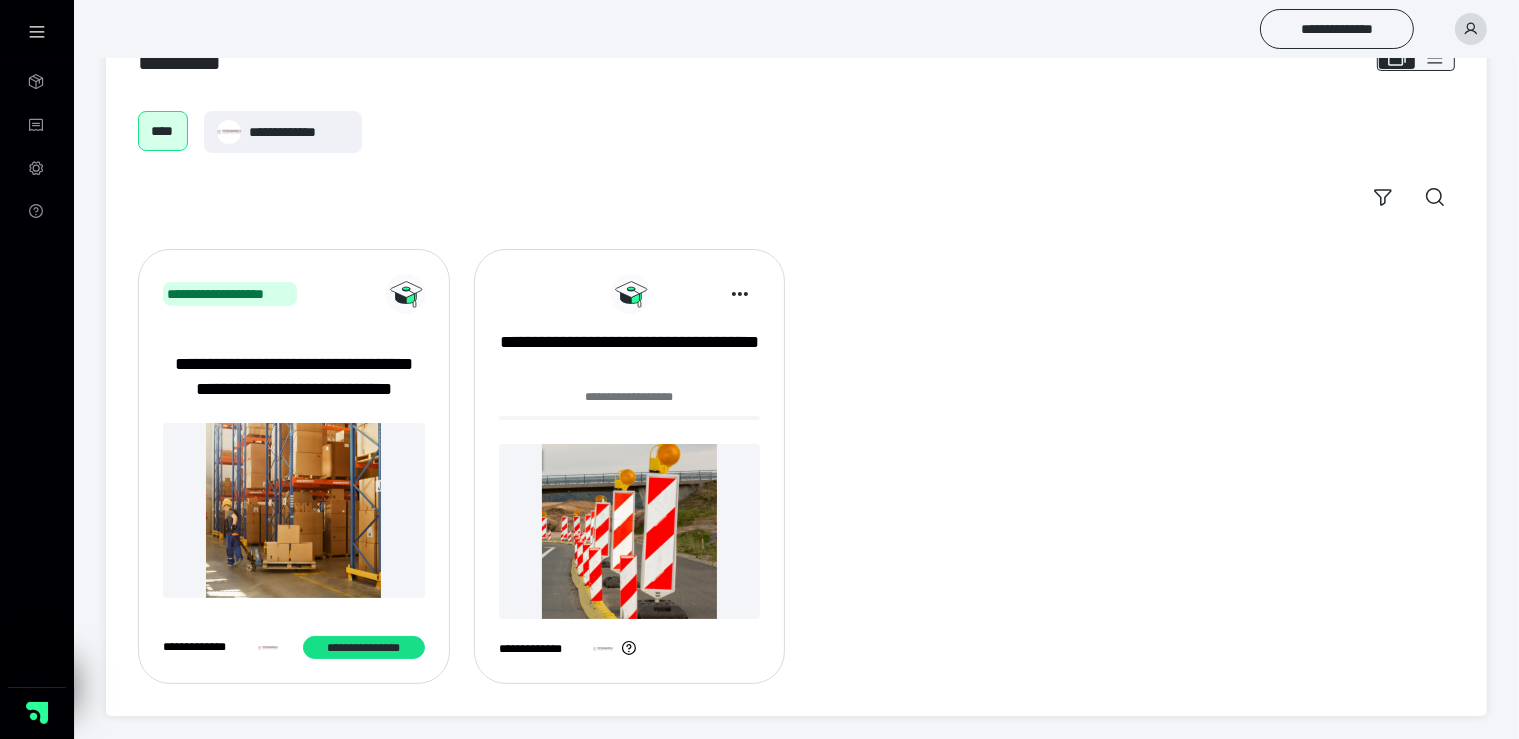 click at bounding box center [630, 531] 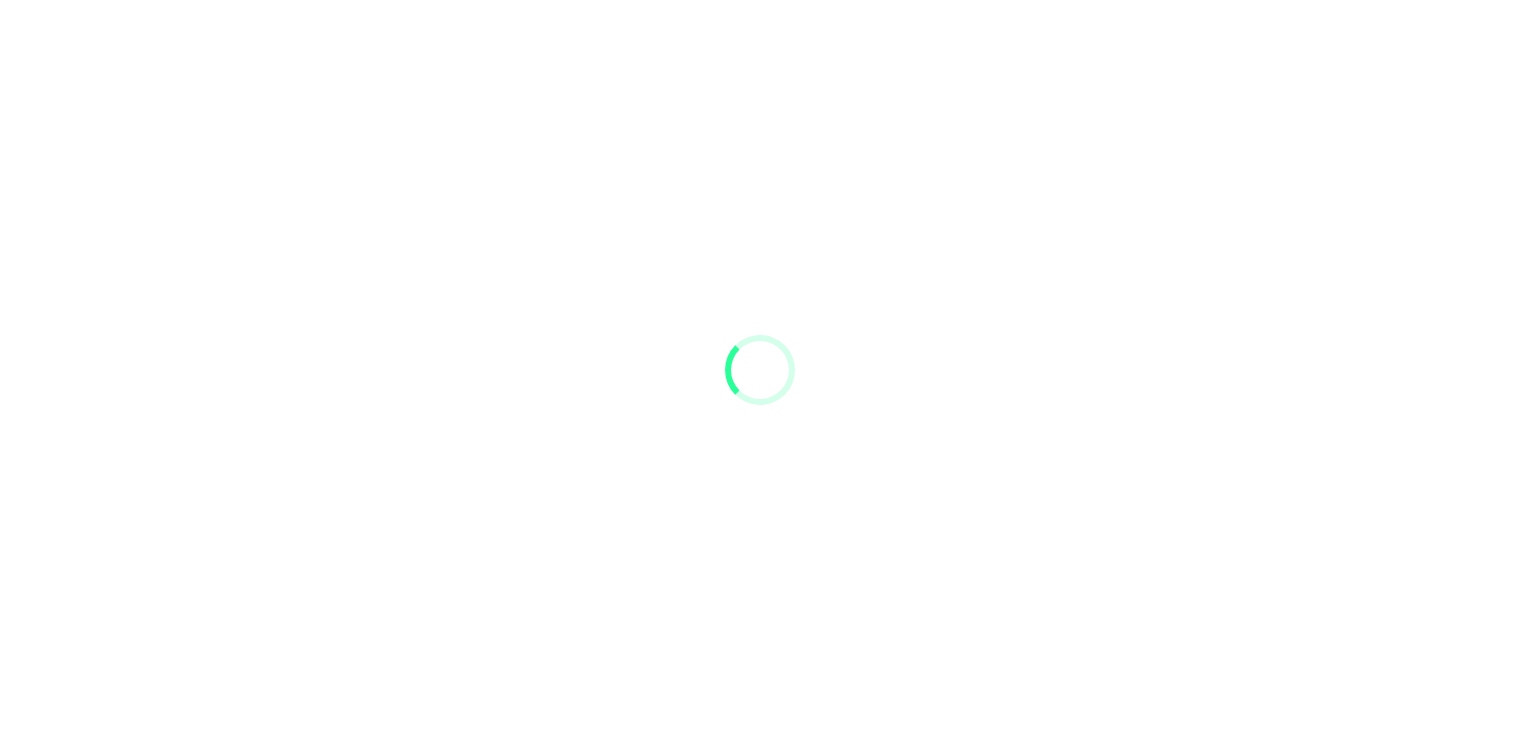 scroll, scrollTop: 0, scrollLeft: 0, axis: both 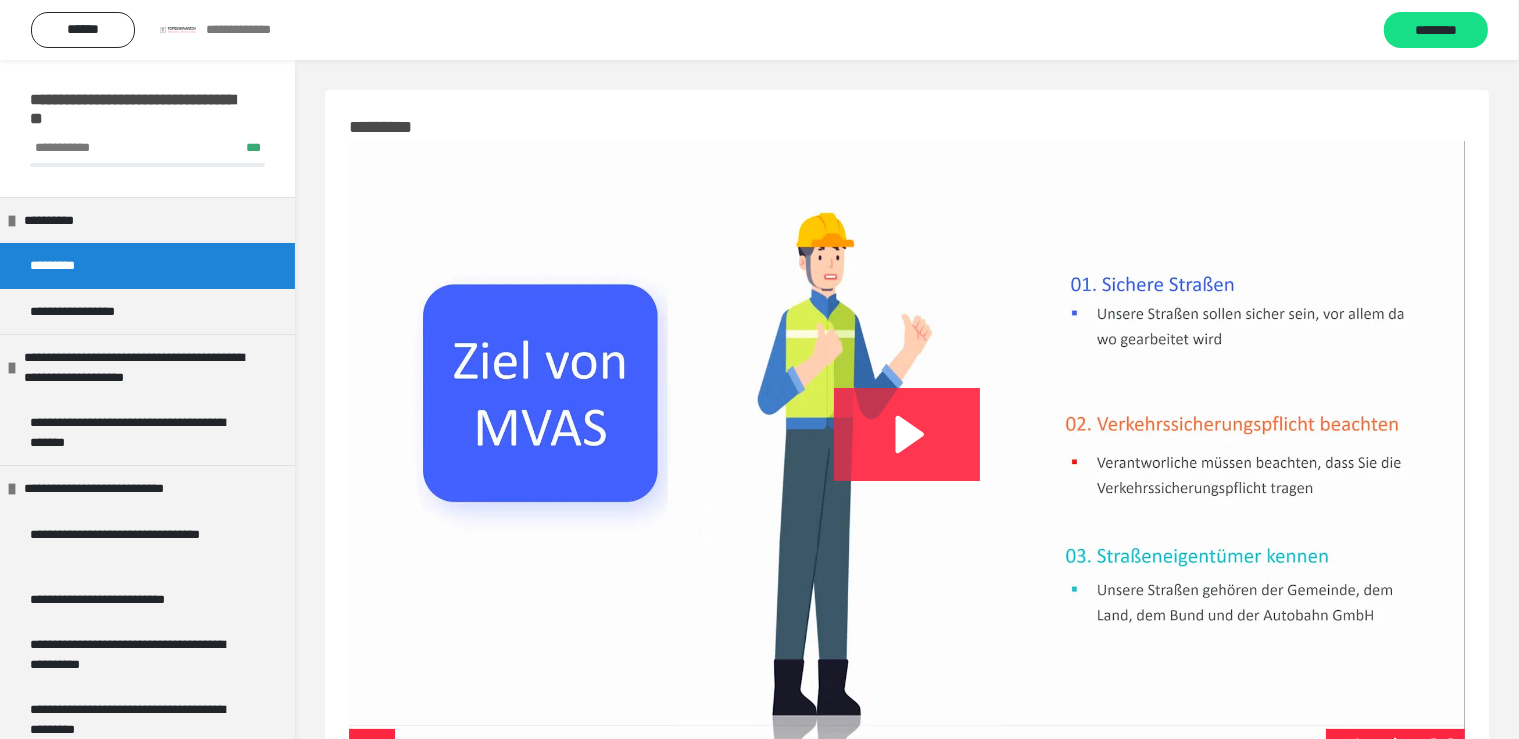 click 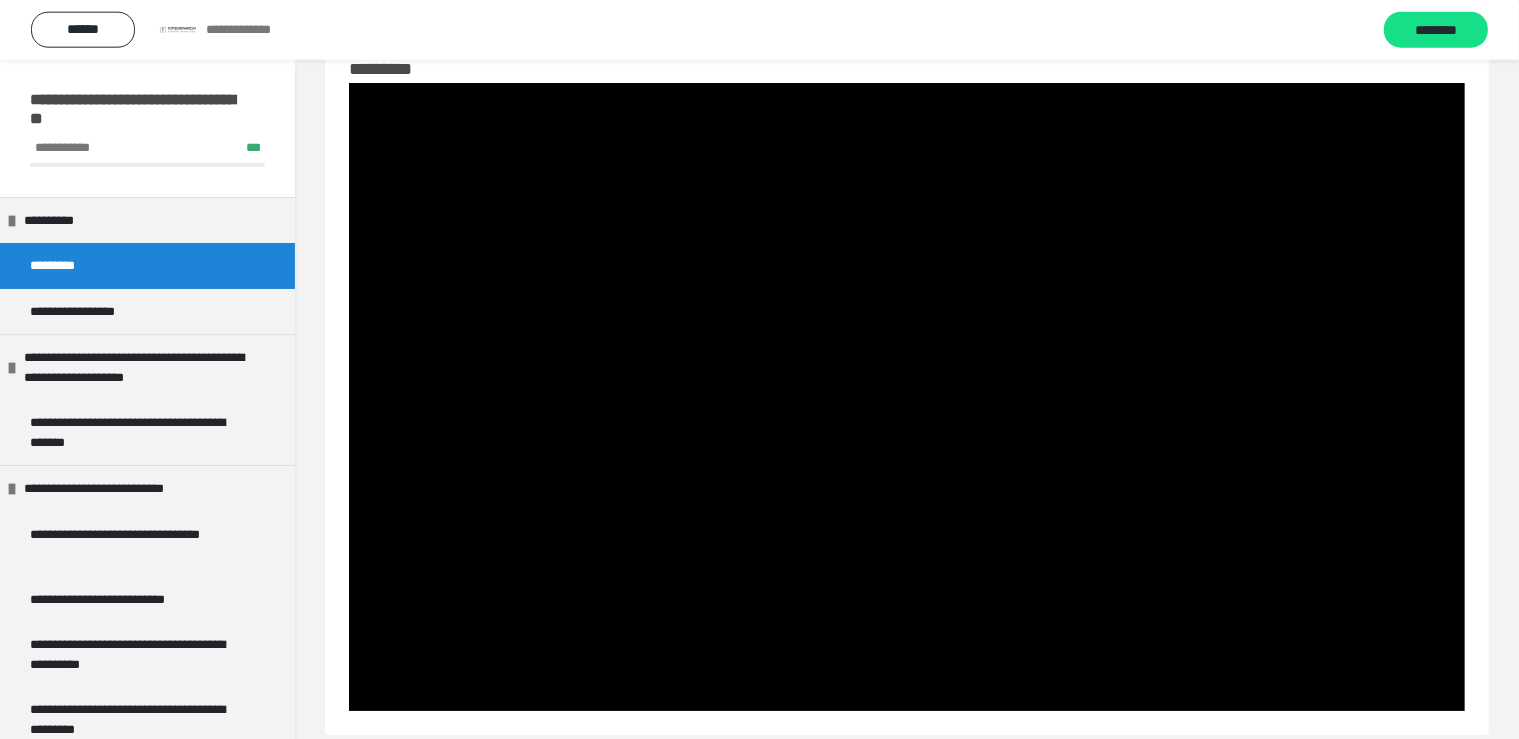 scroll, scrollTop: 84, scrollLeft: 0, axis: vertical 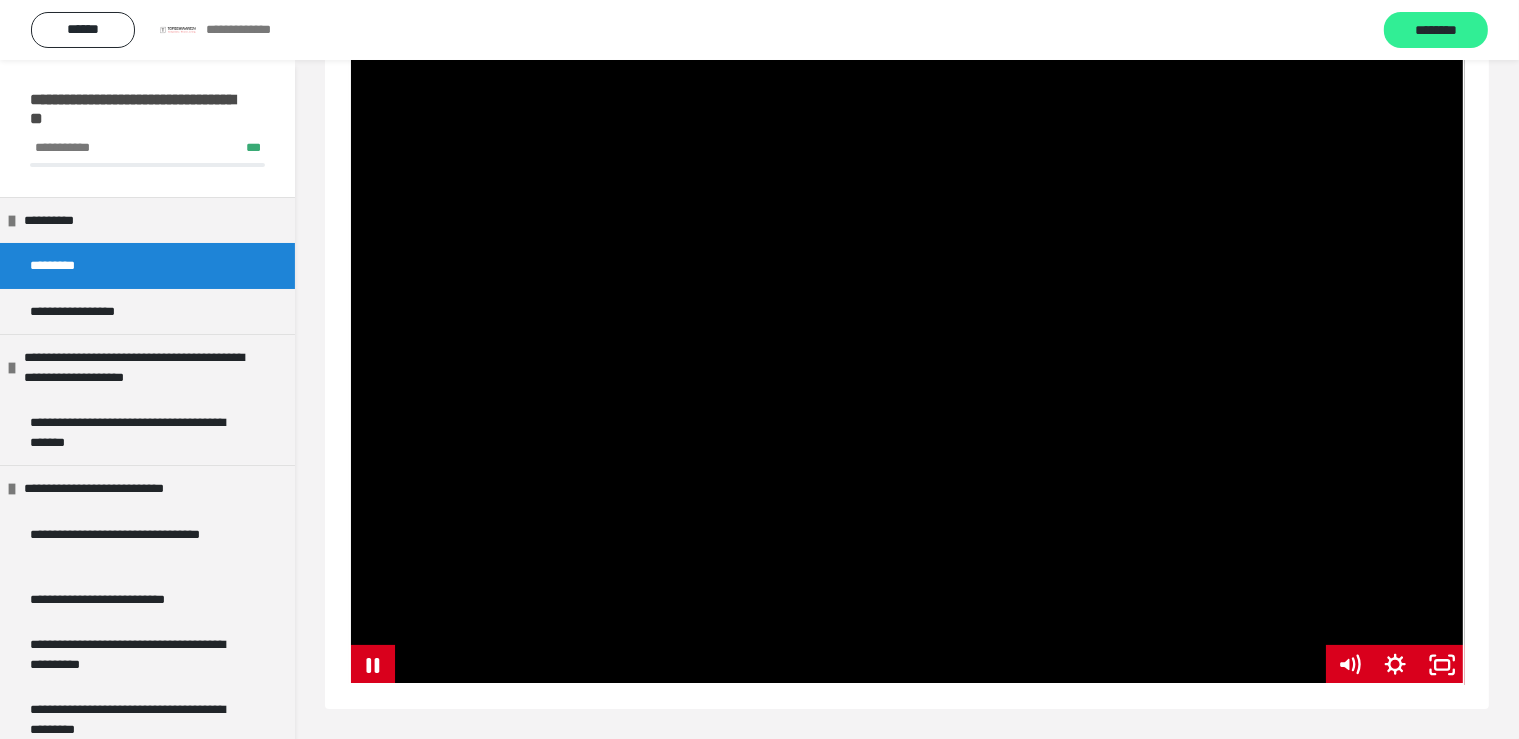 click on "********" at bounding box center (1436, 31) 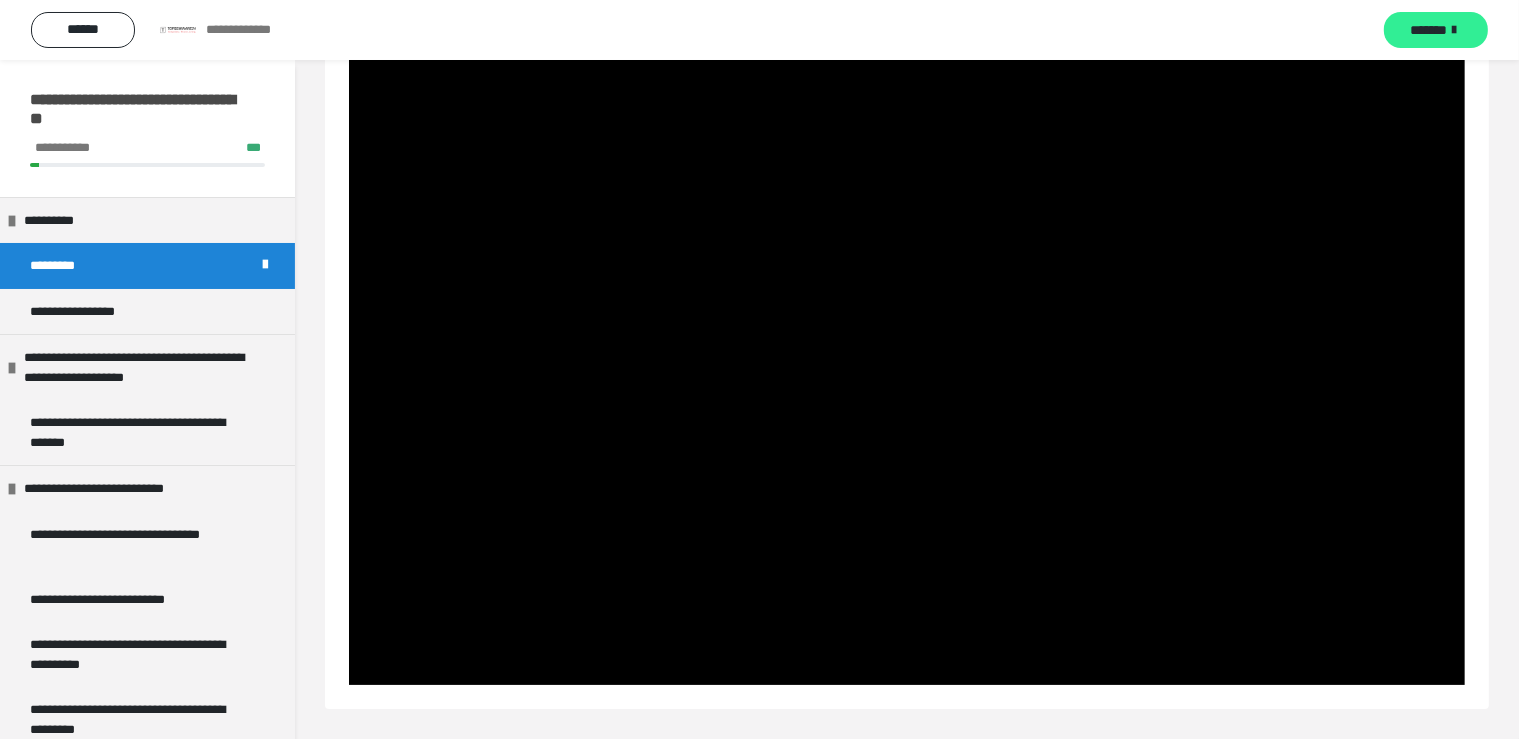 click on "*******" at bounding box center [1429, 30] 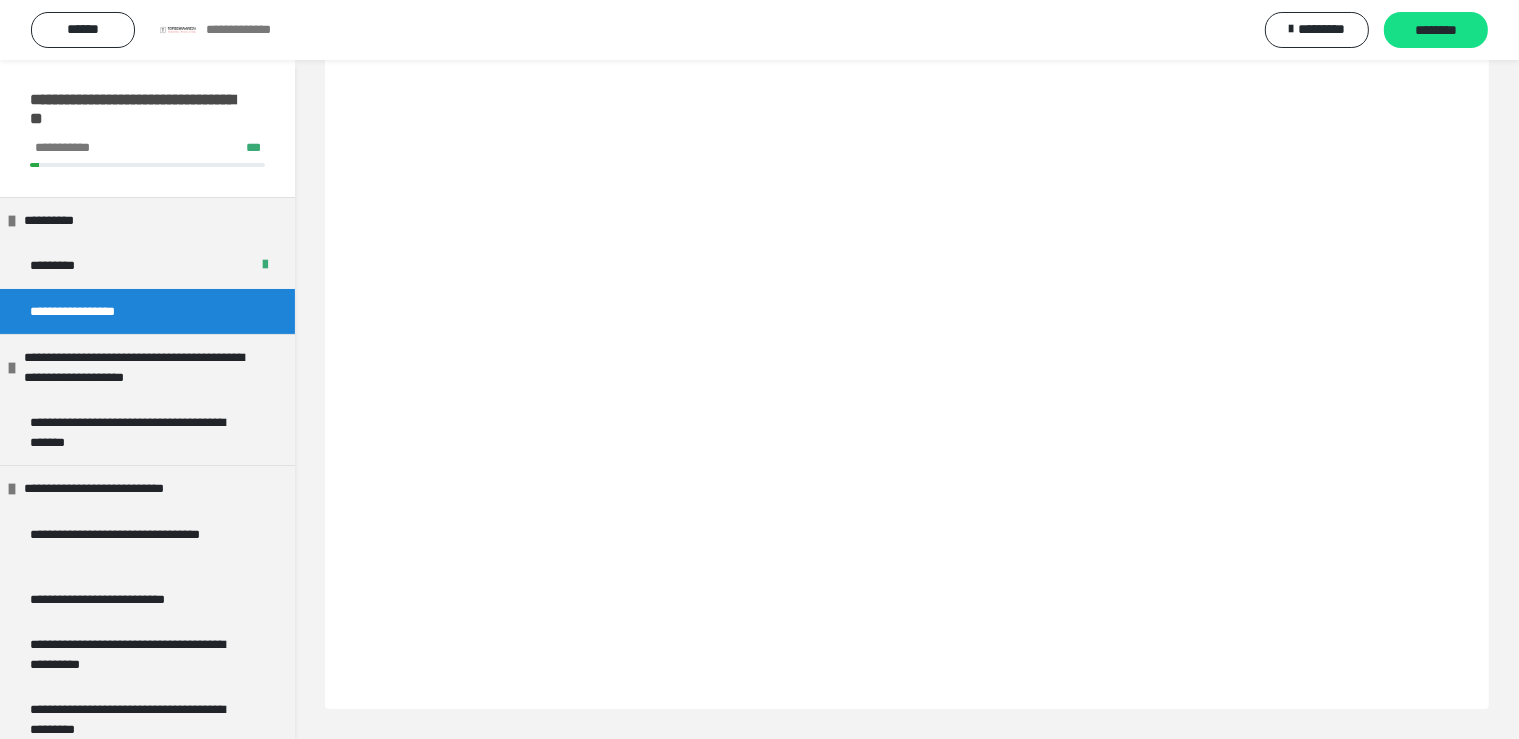 scroll, scrollTop: 60, scrollLeft: 0, axis: vertical 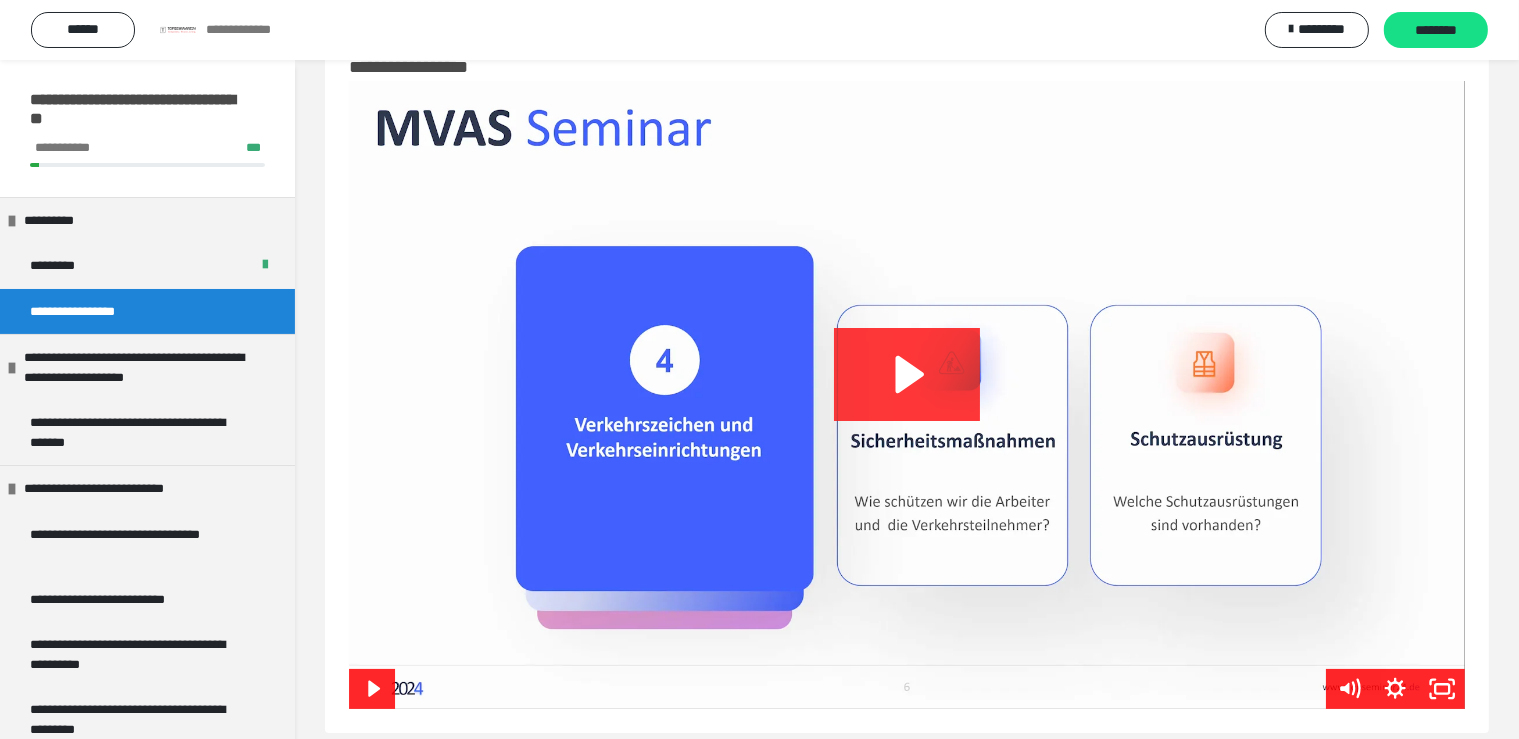 click 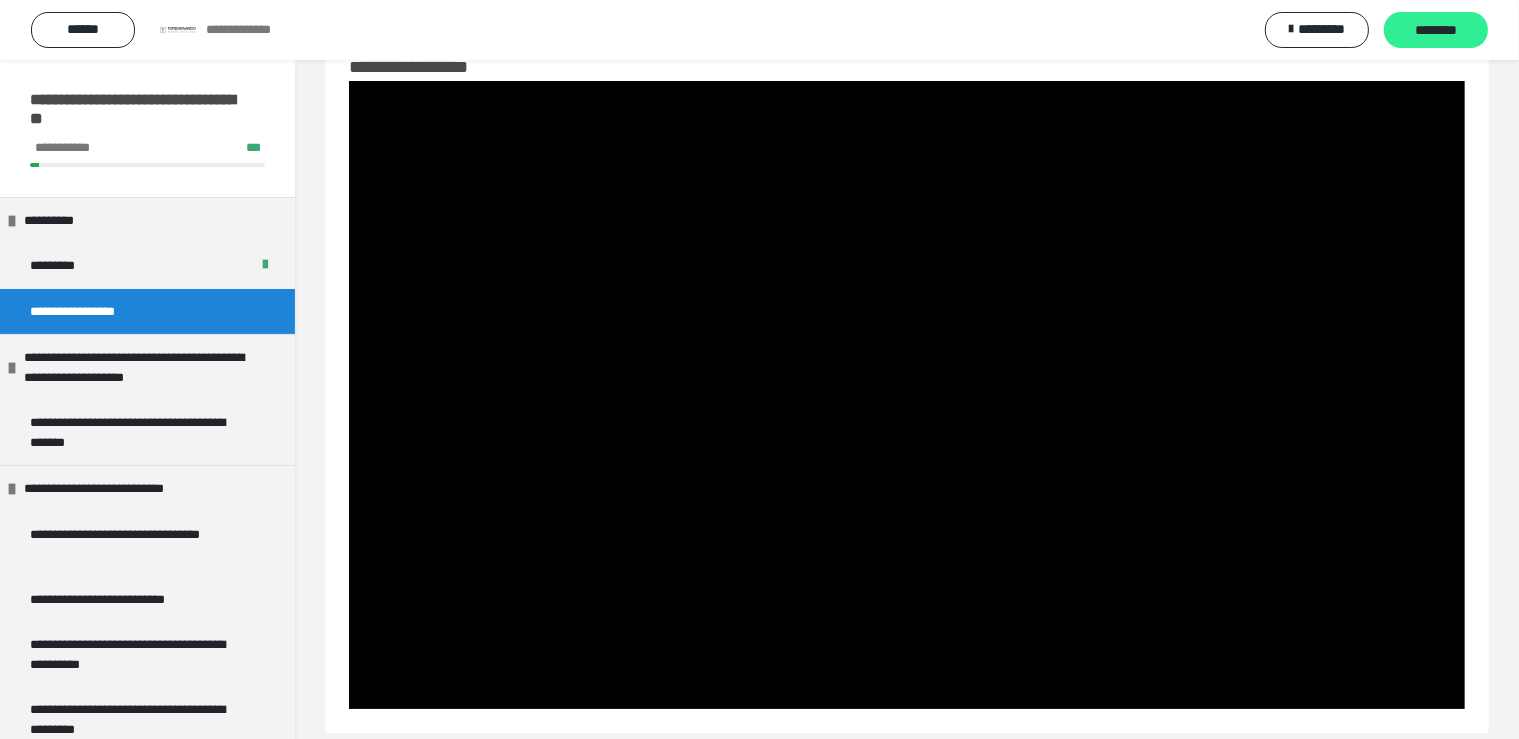 click on "********" at bounding box center (1436, 30) 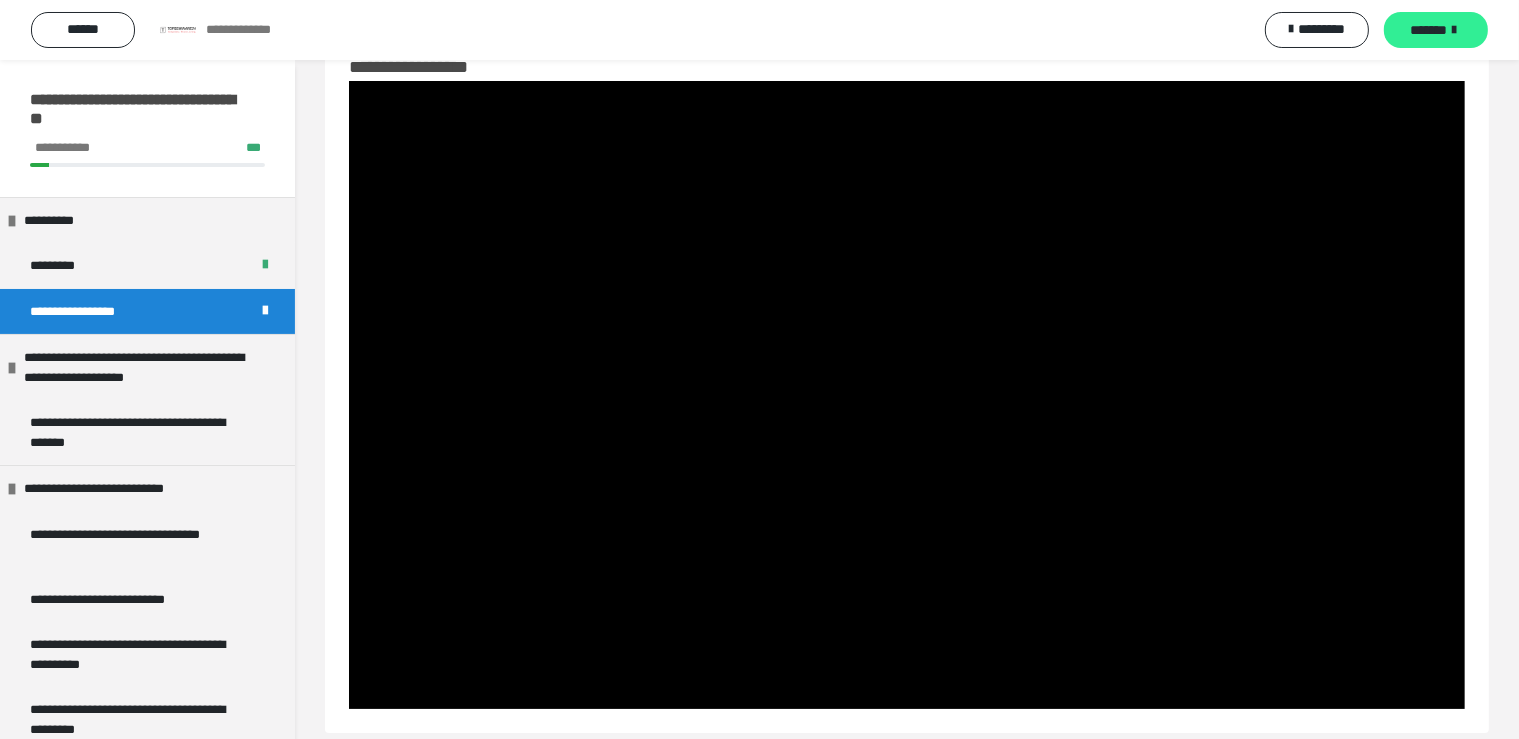 click on "*******" at bounding box center [1436, 30] 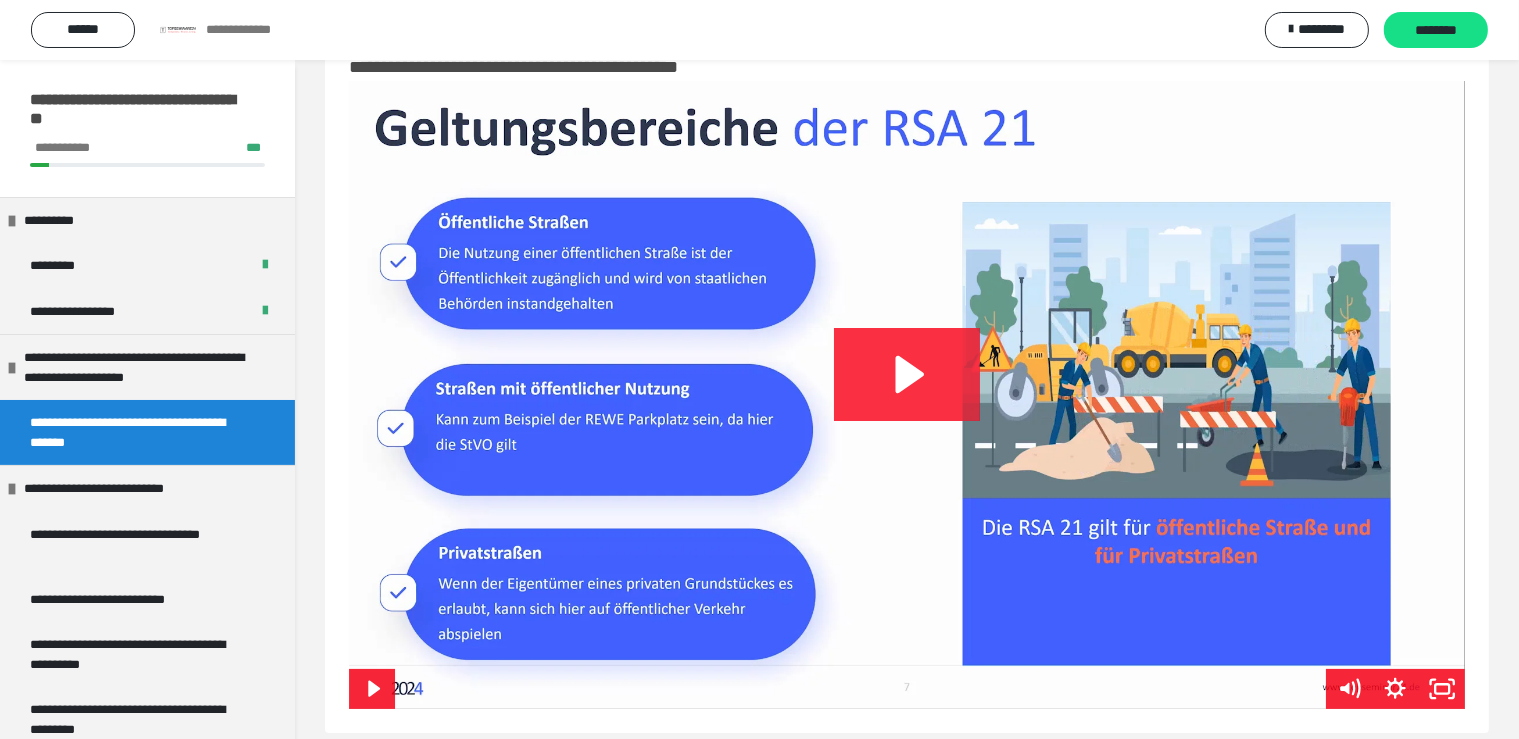 click 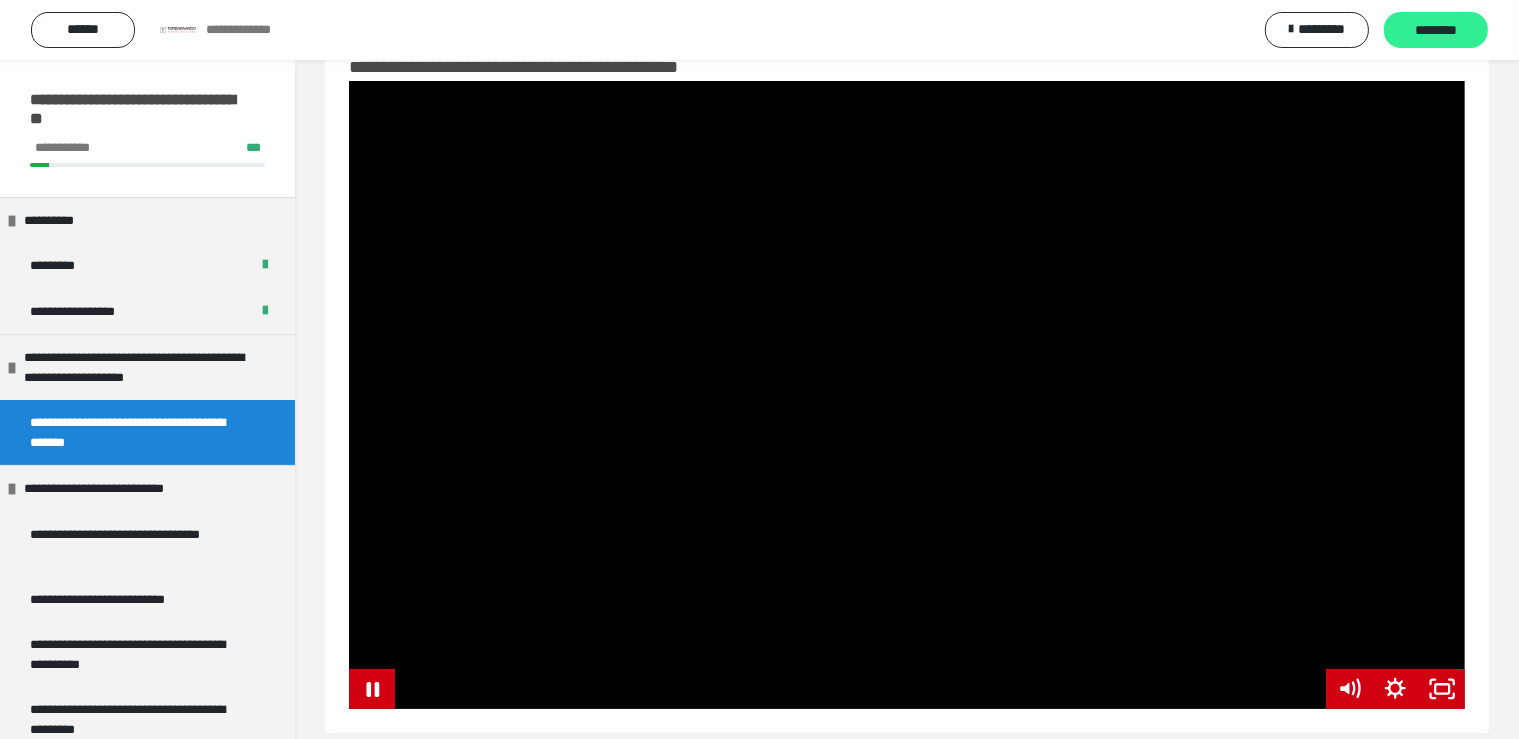click on "********" at bounding box center (1436, 31) 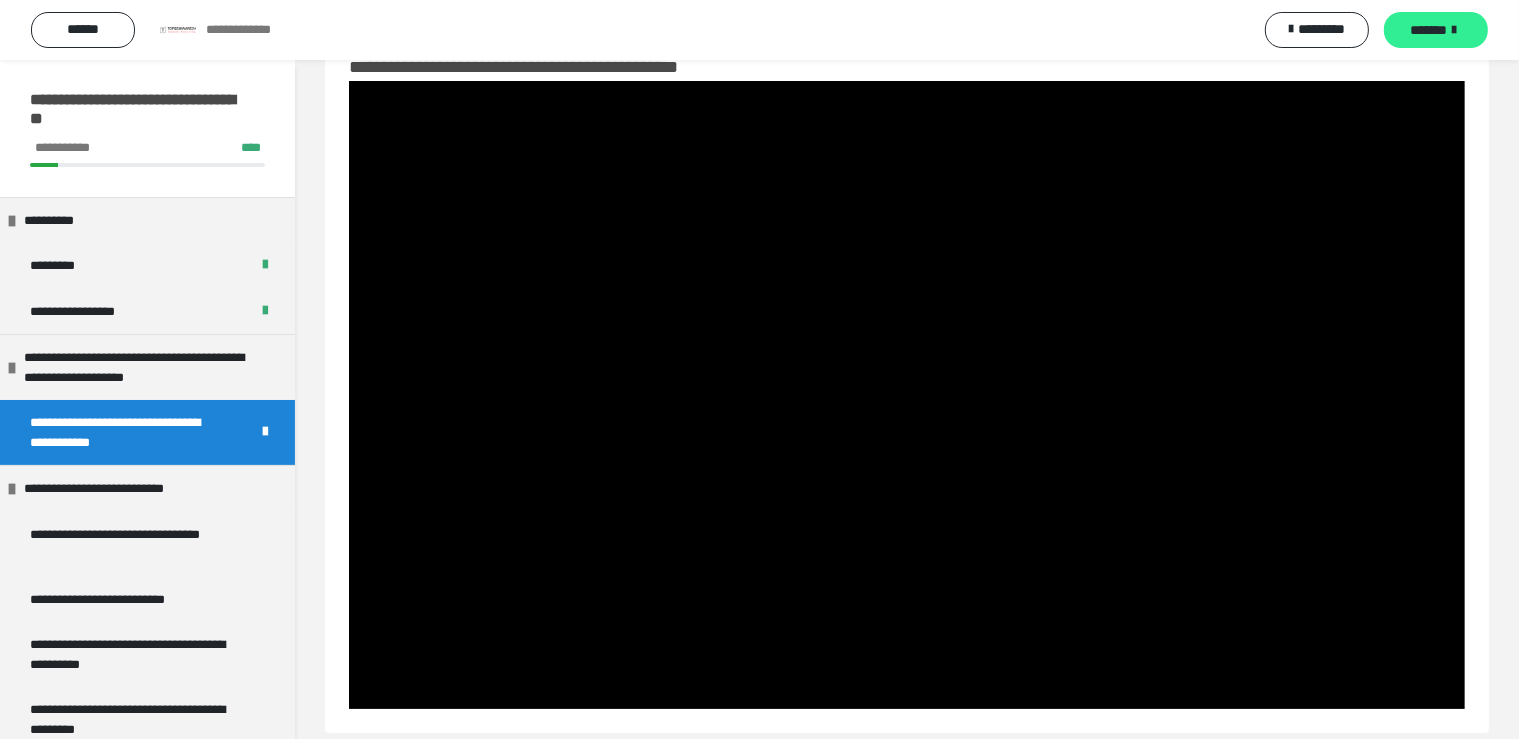 click on "*******" at bounding box center [1436, 30] 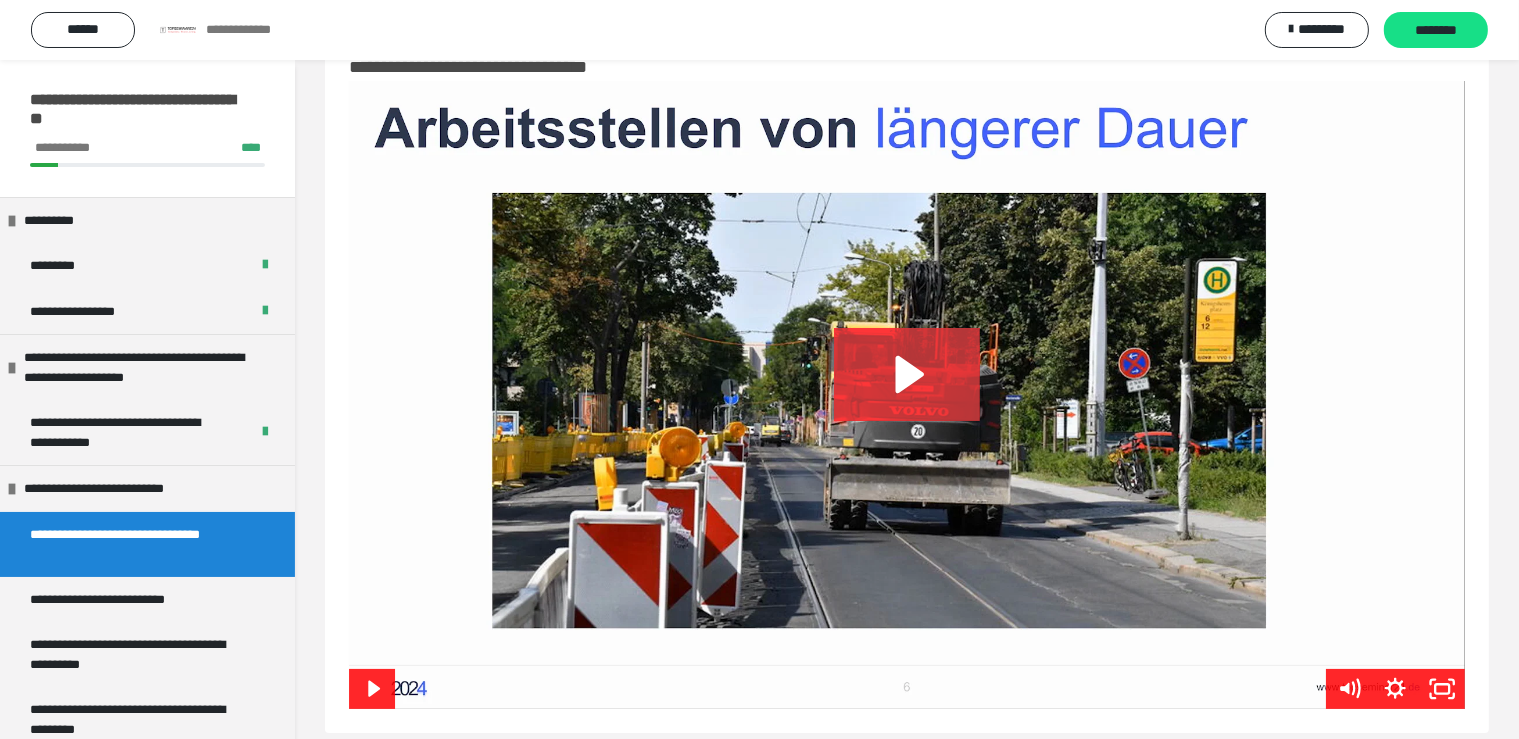 click 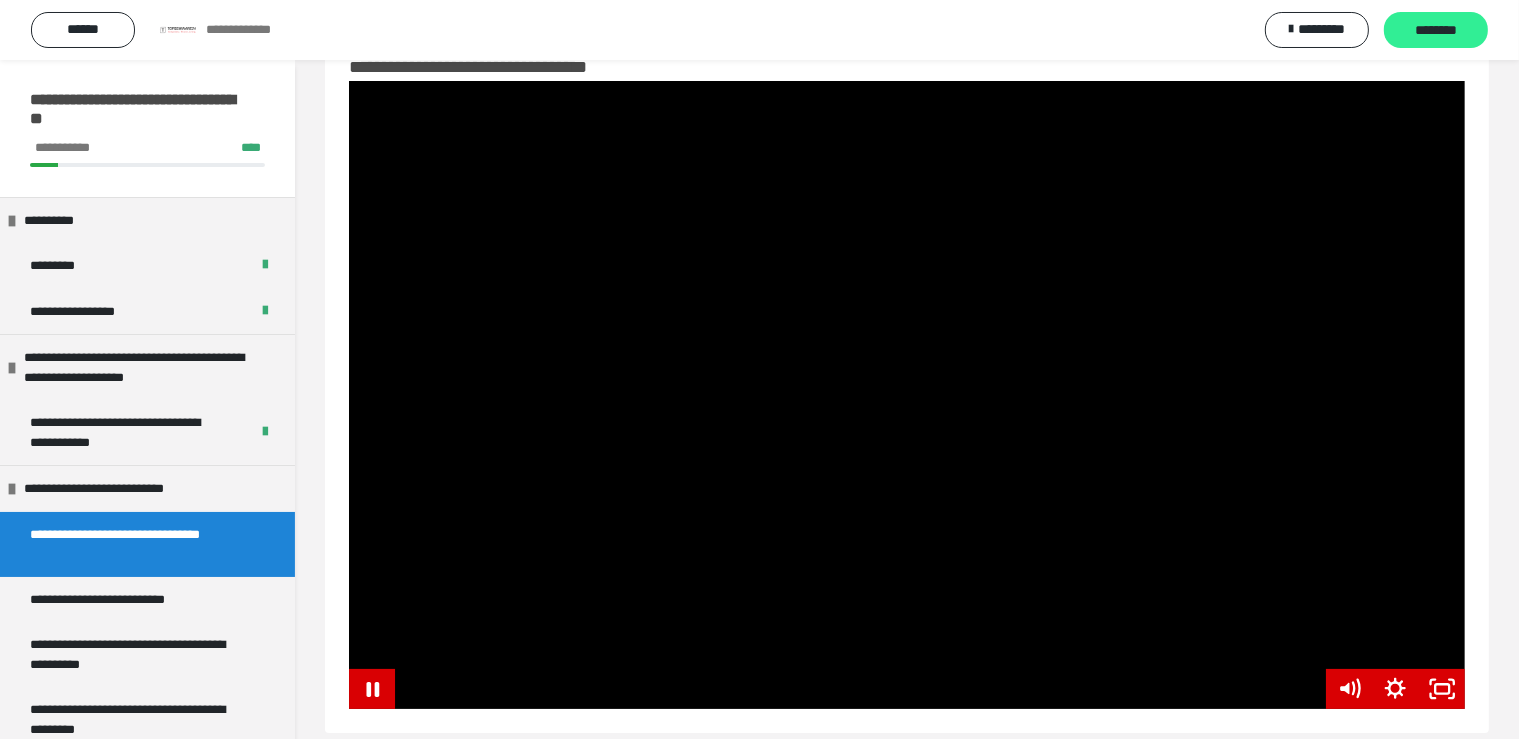 click on "********" at bounding box center [1436, 31] 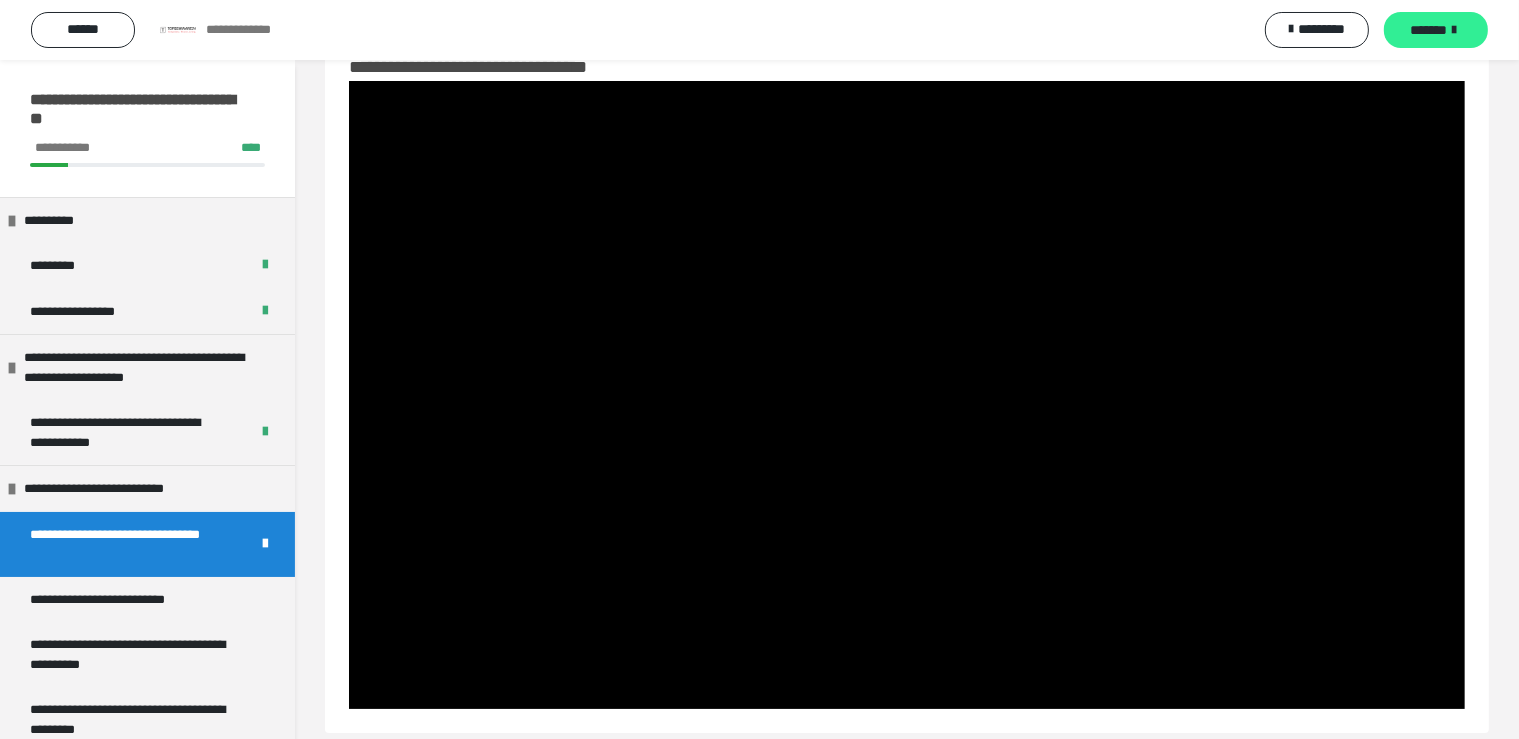 click on "*******" at bounding box center [1429, 30] 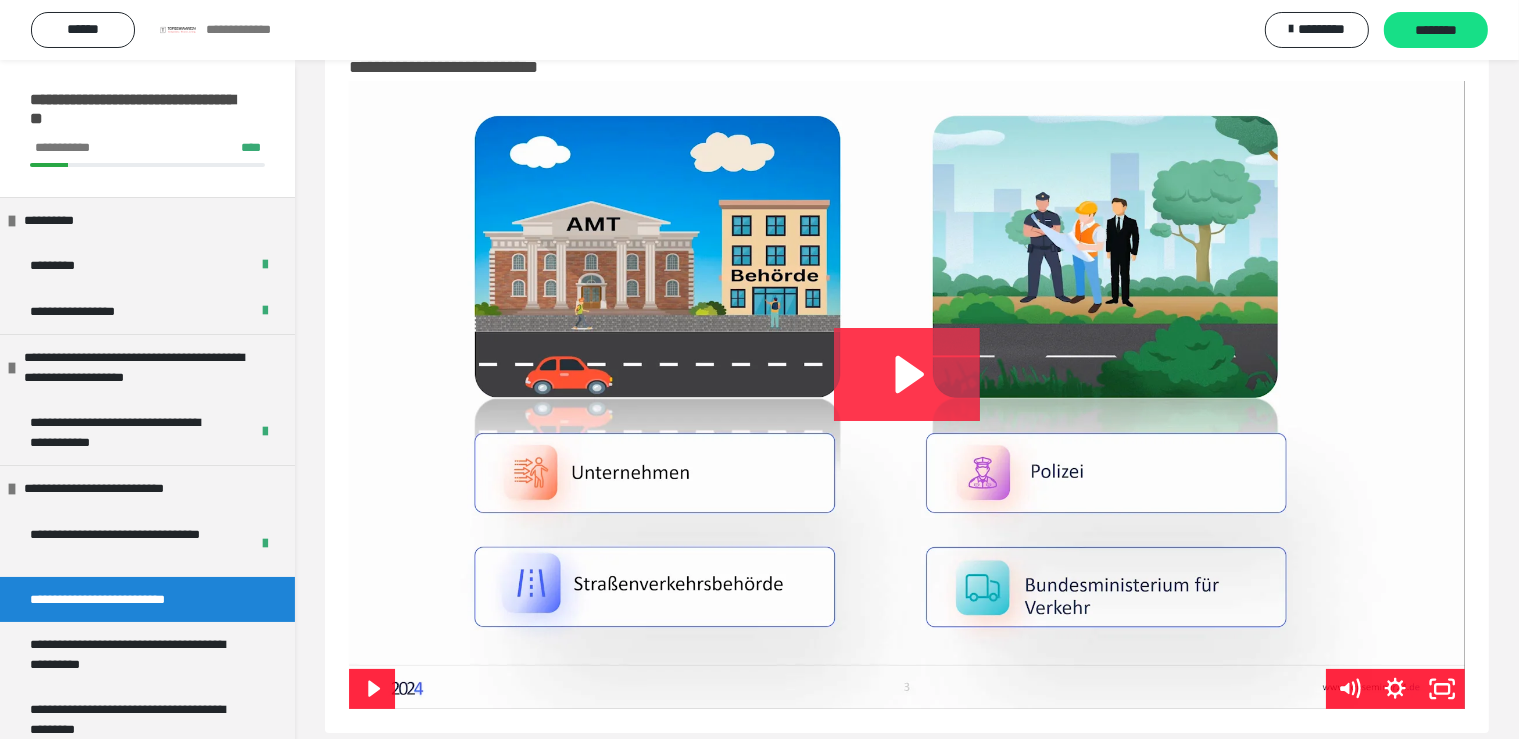 click 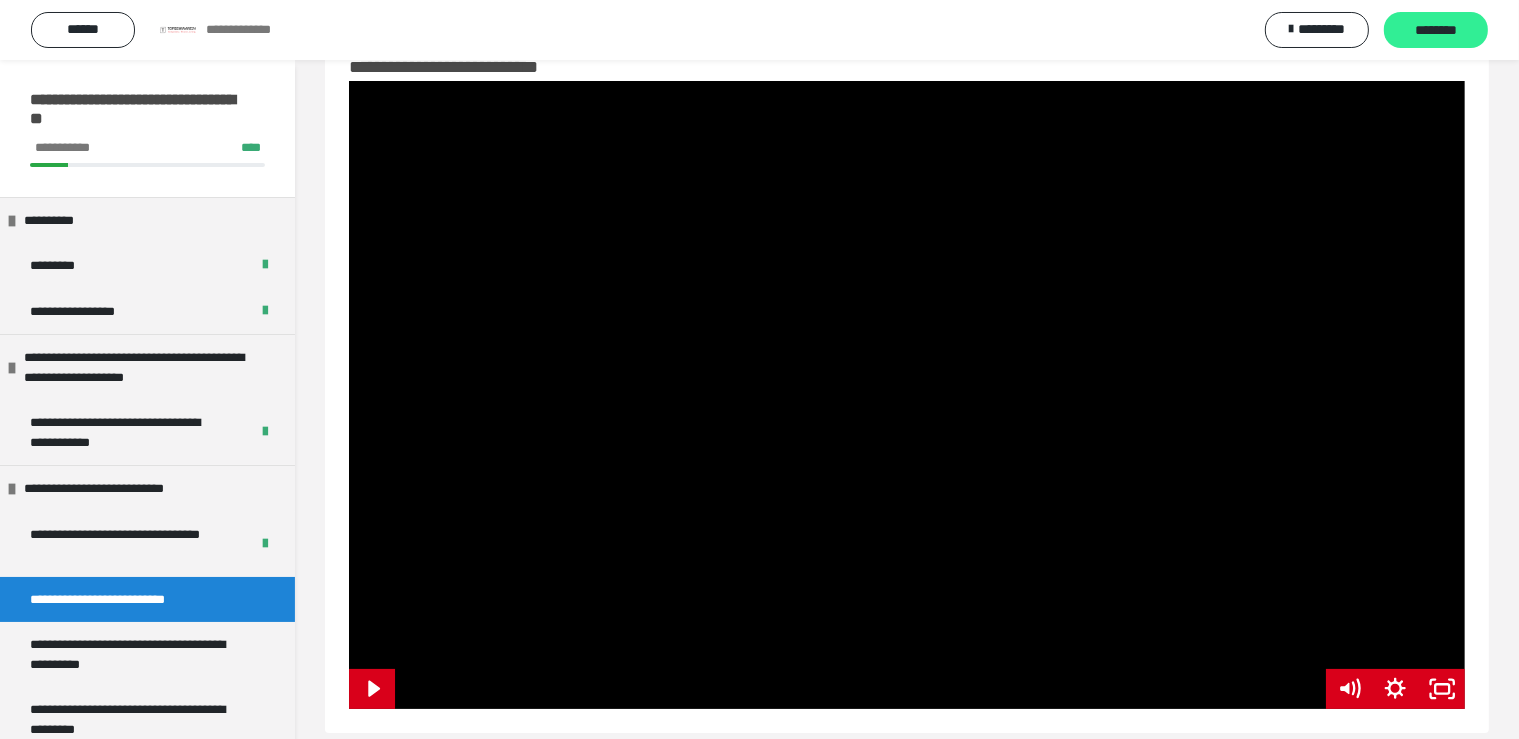 click on "********" at bounding box center (1436, 31) 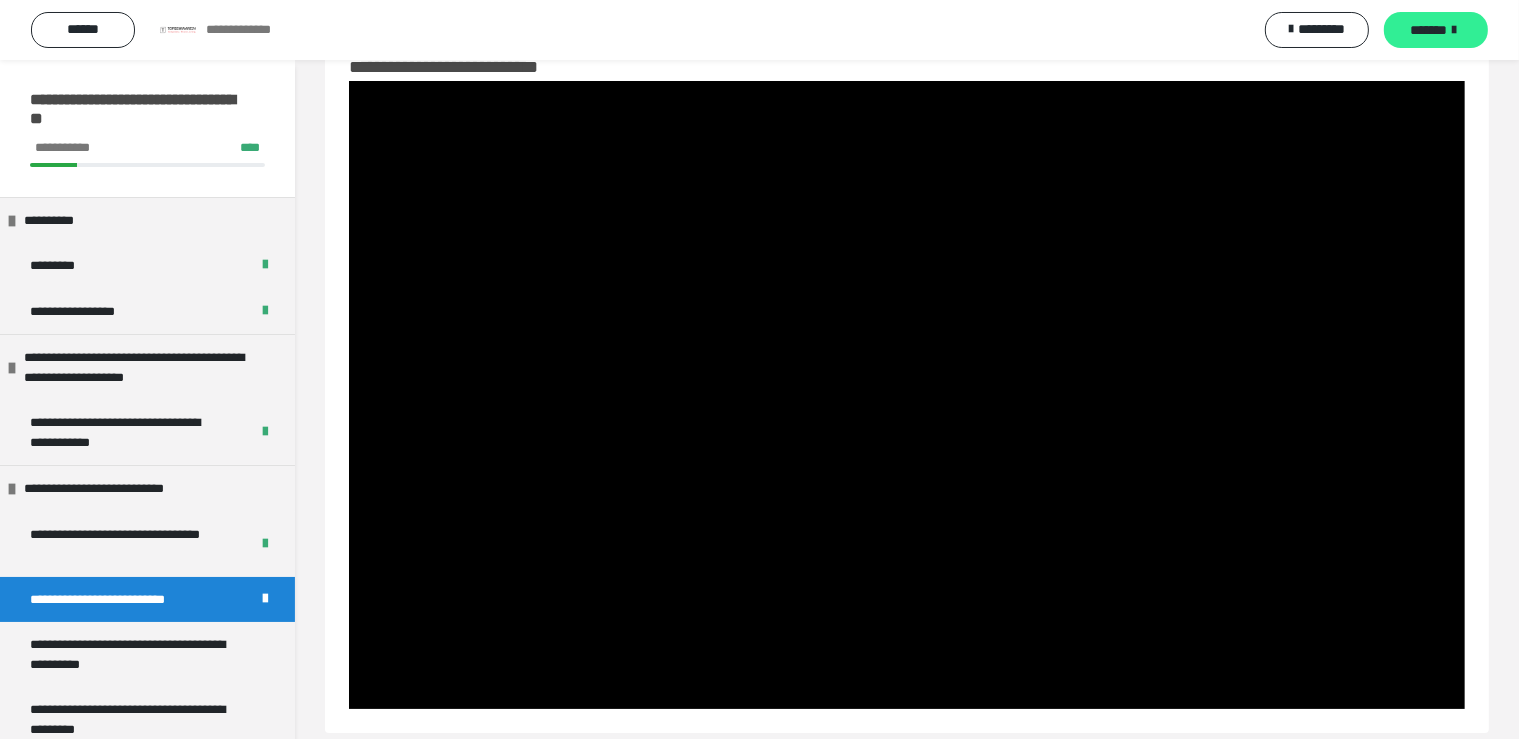 click on "*******" at bounding box center (1429, 30) 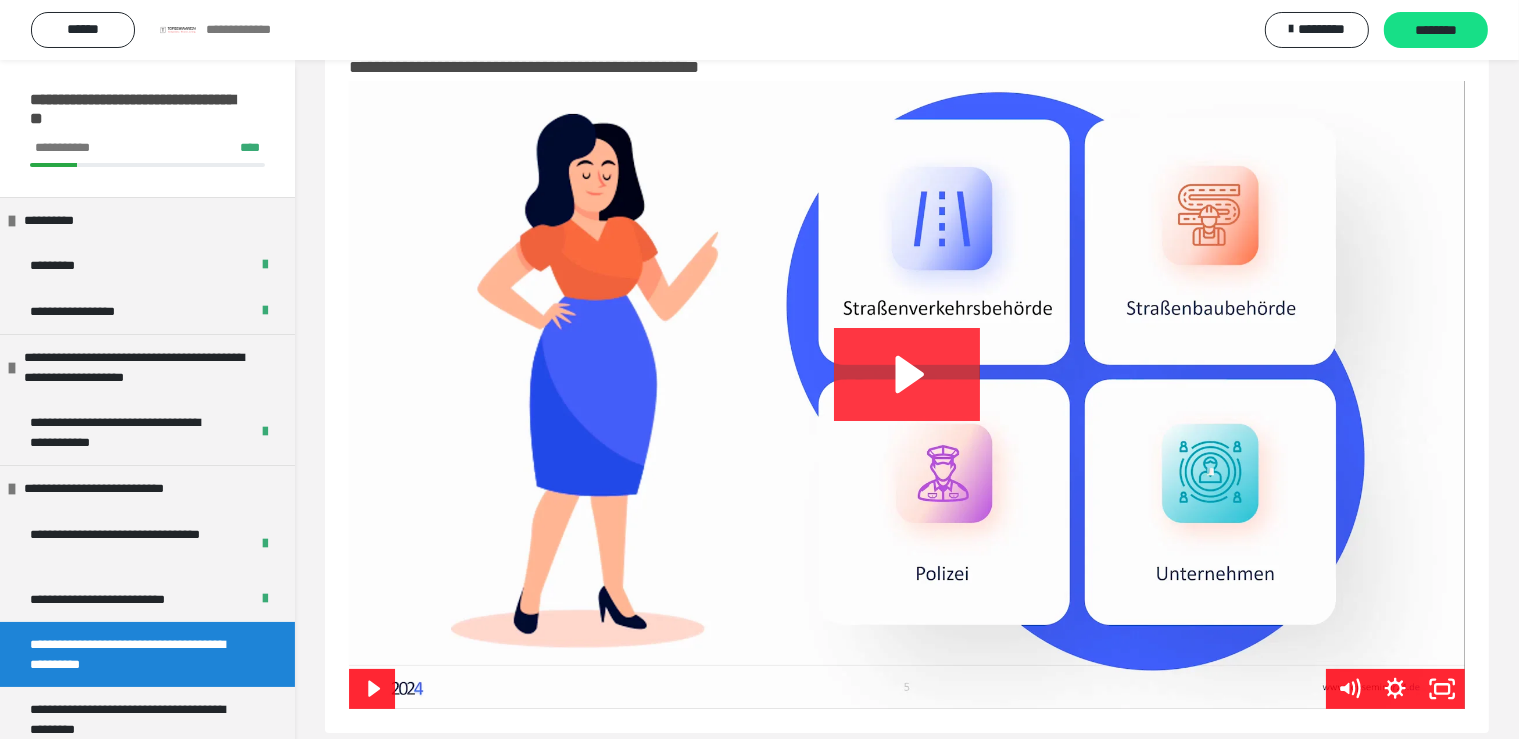 click 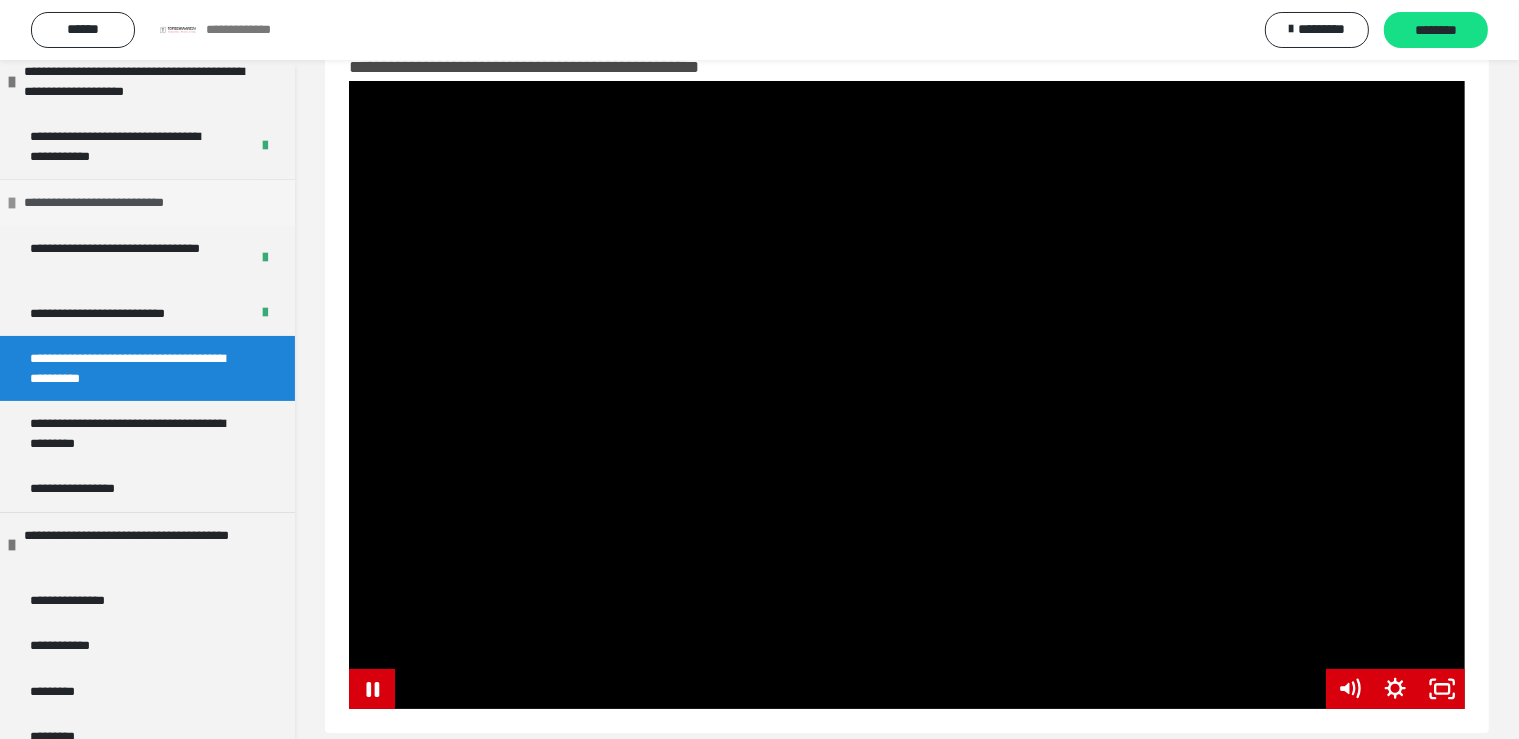 scroll, scrollTop: 0, scrollLeft: 0, axis: both 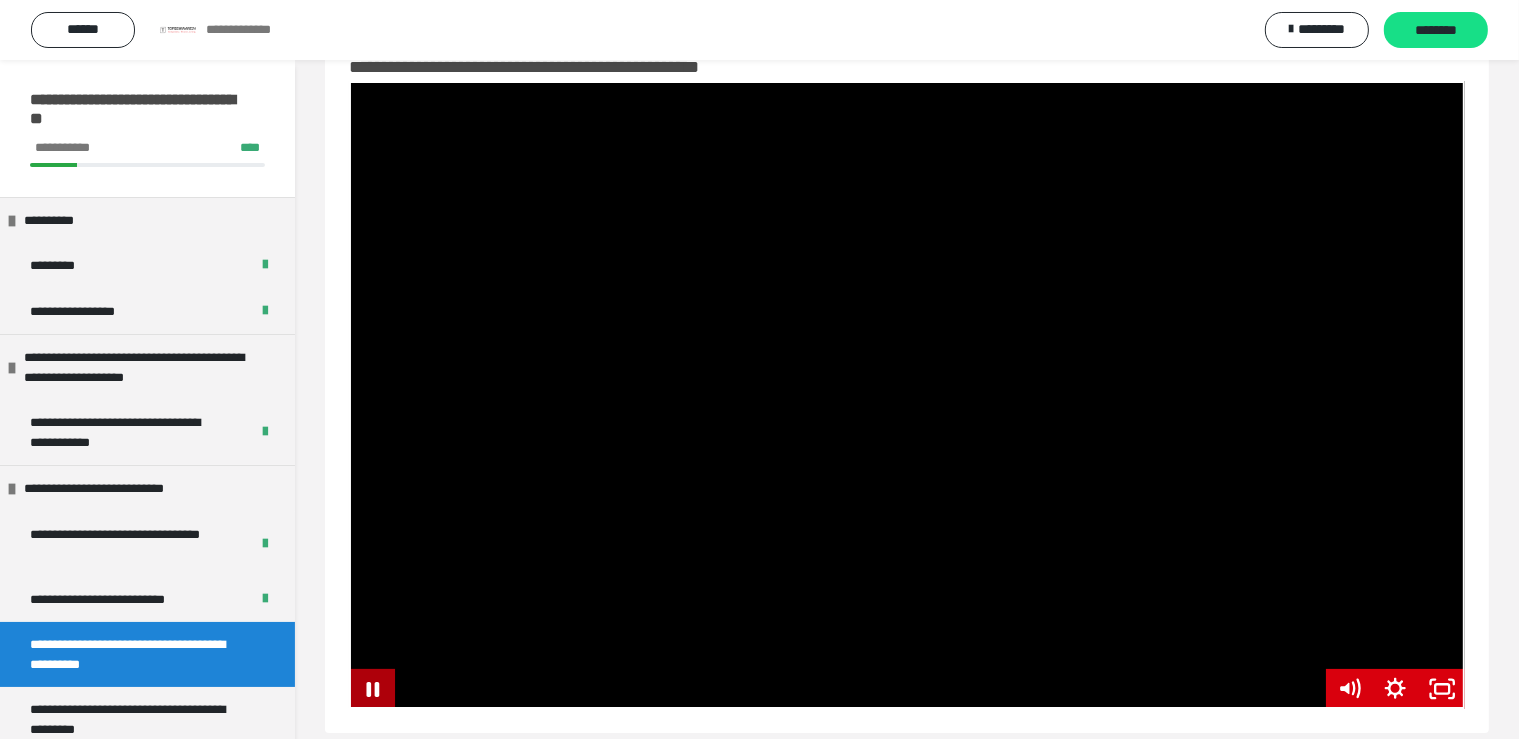 click 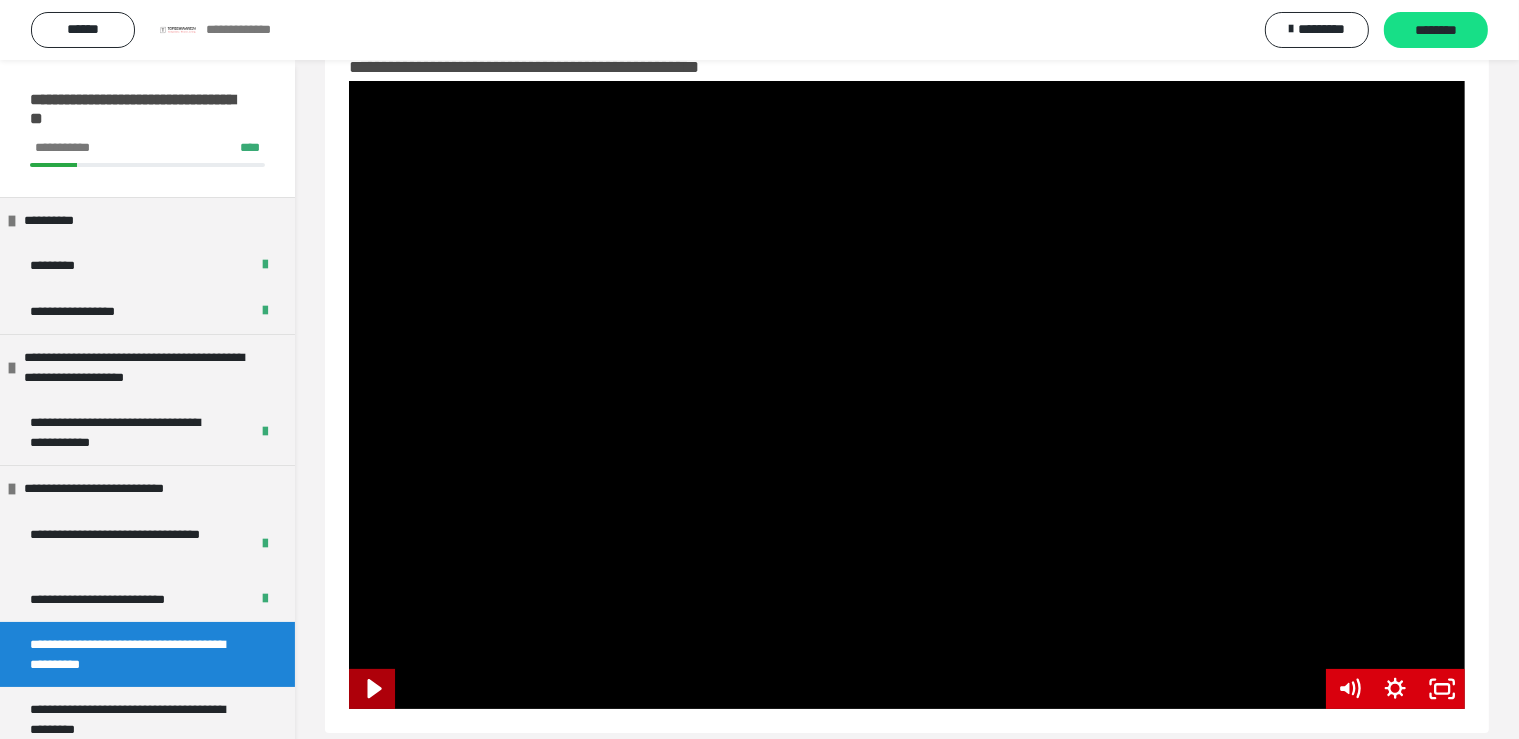 click 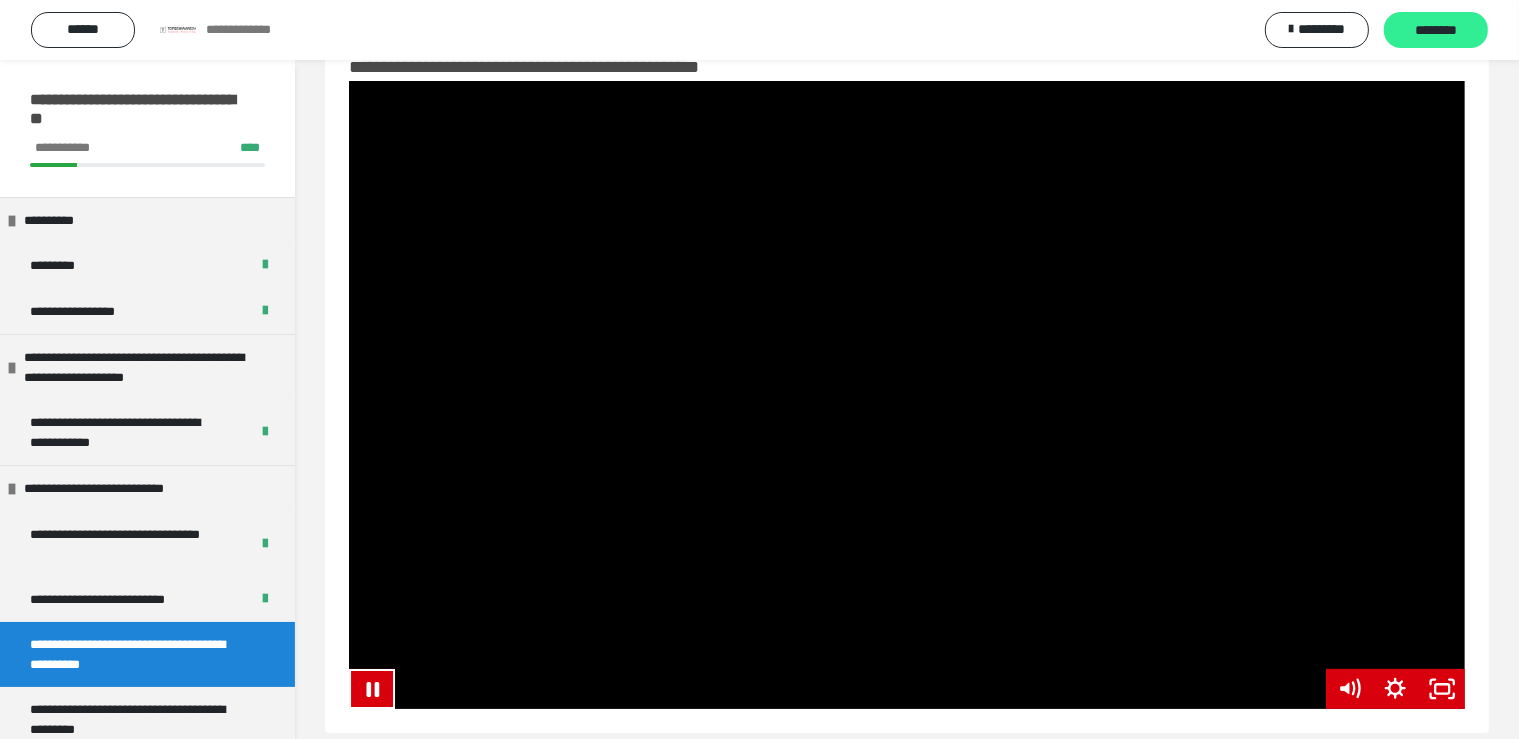 click on "********" at bounding box center [1436, 31] 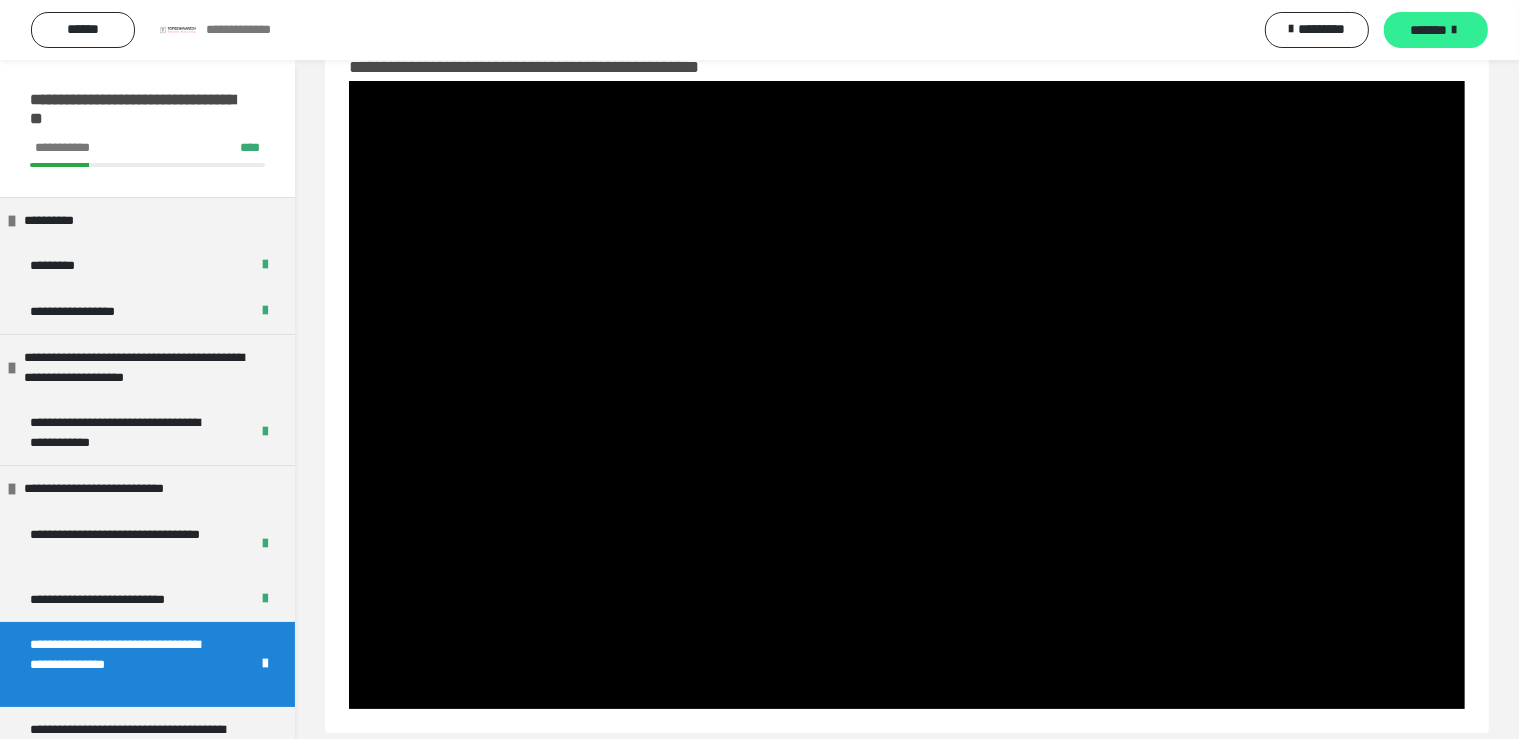 click on "*******" at bounding box center (1429, 30) 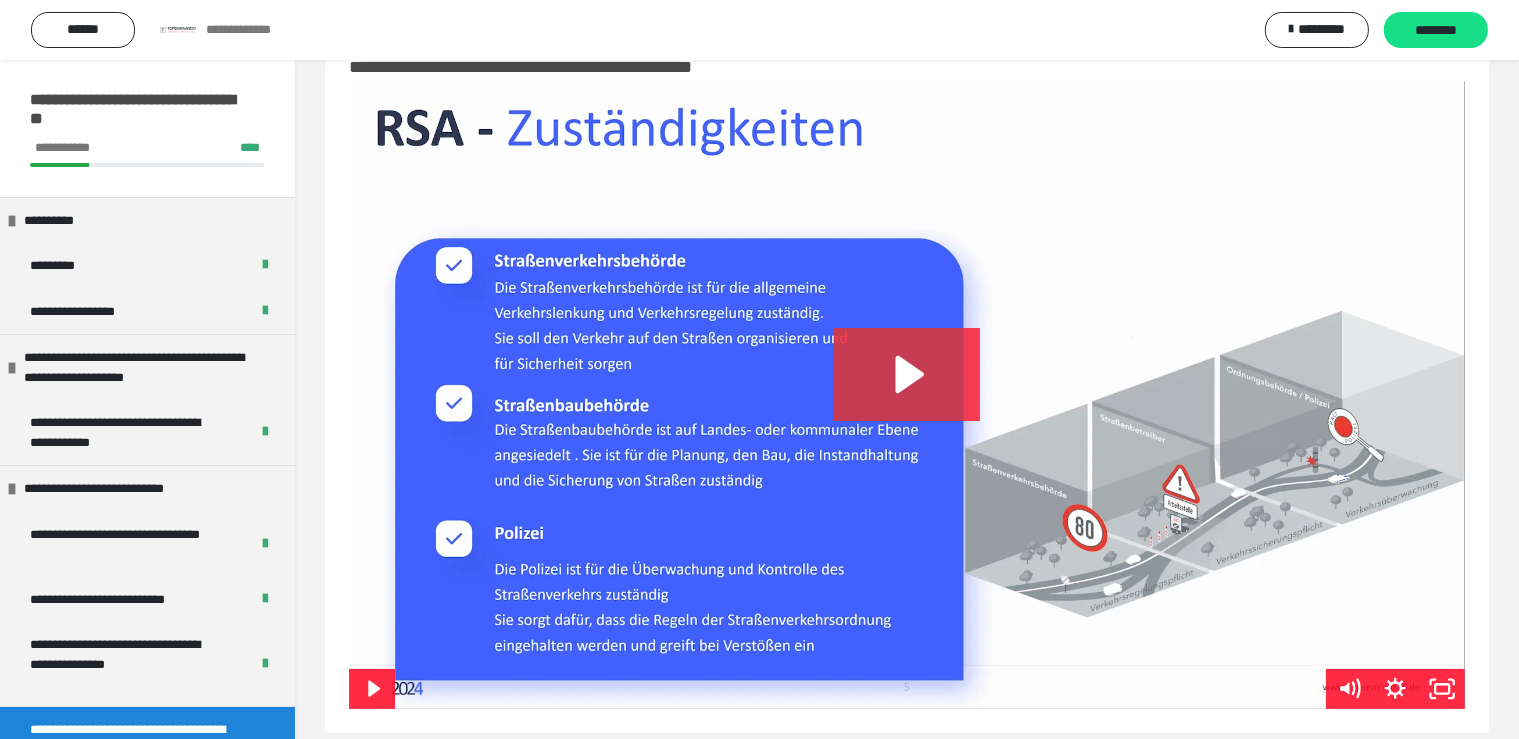 click 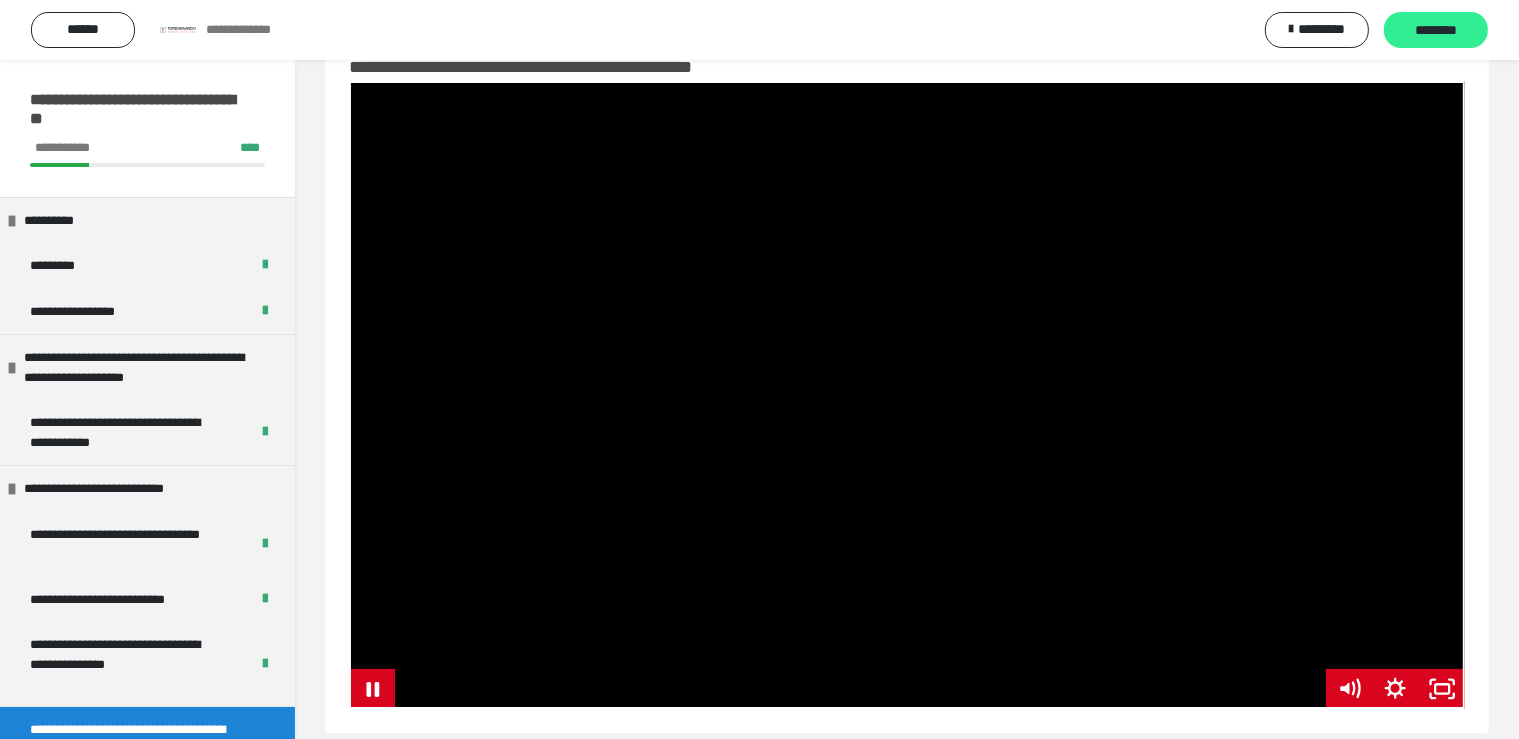 click on "********" at bounding box center (1436, 30) 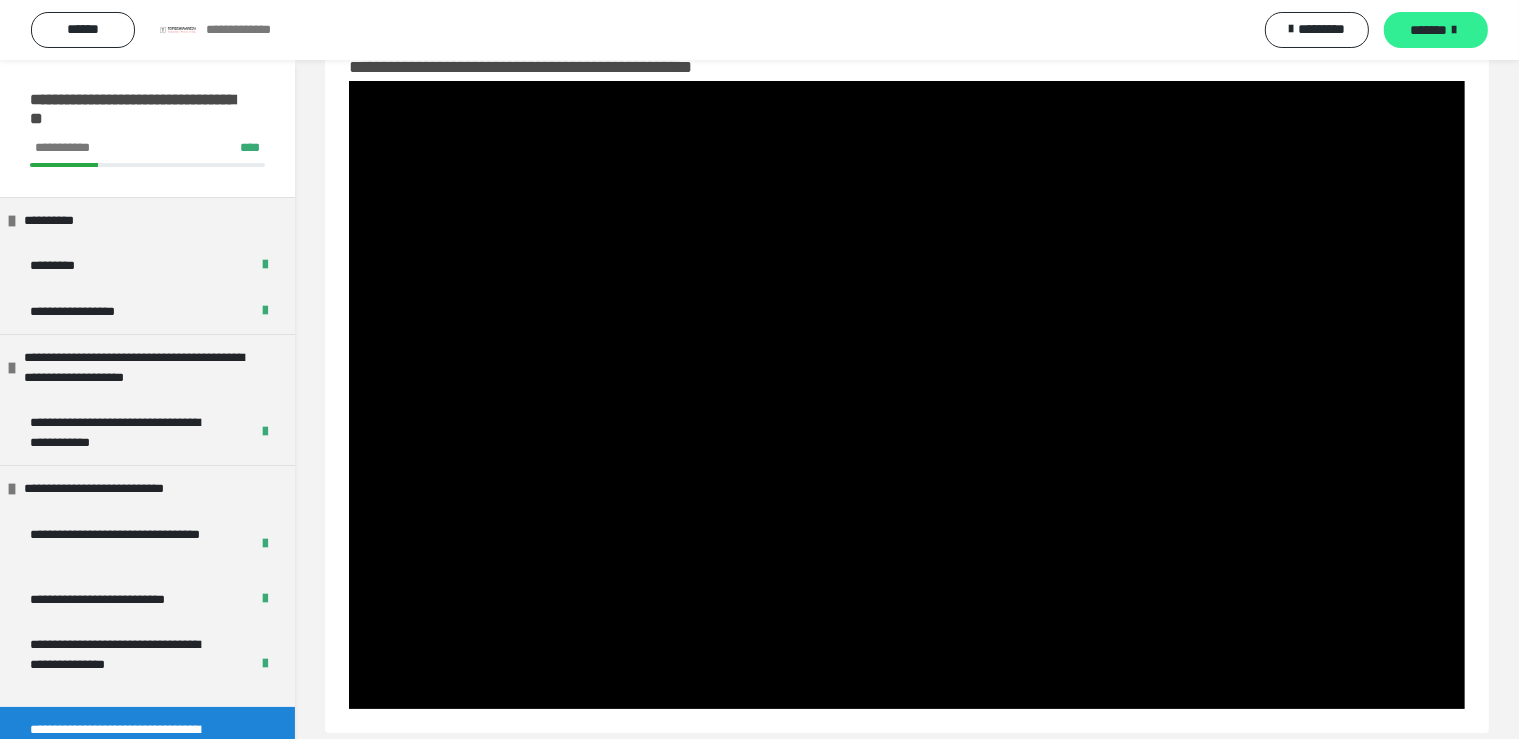click on "*******" at bounding box center (1436, 30) 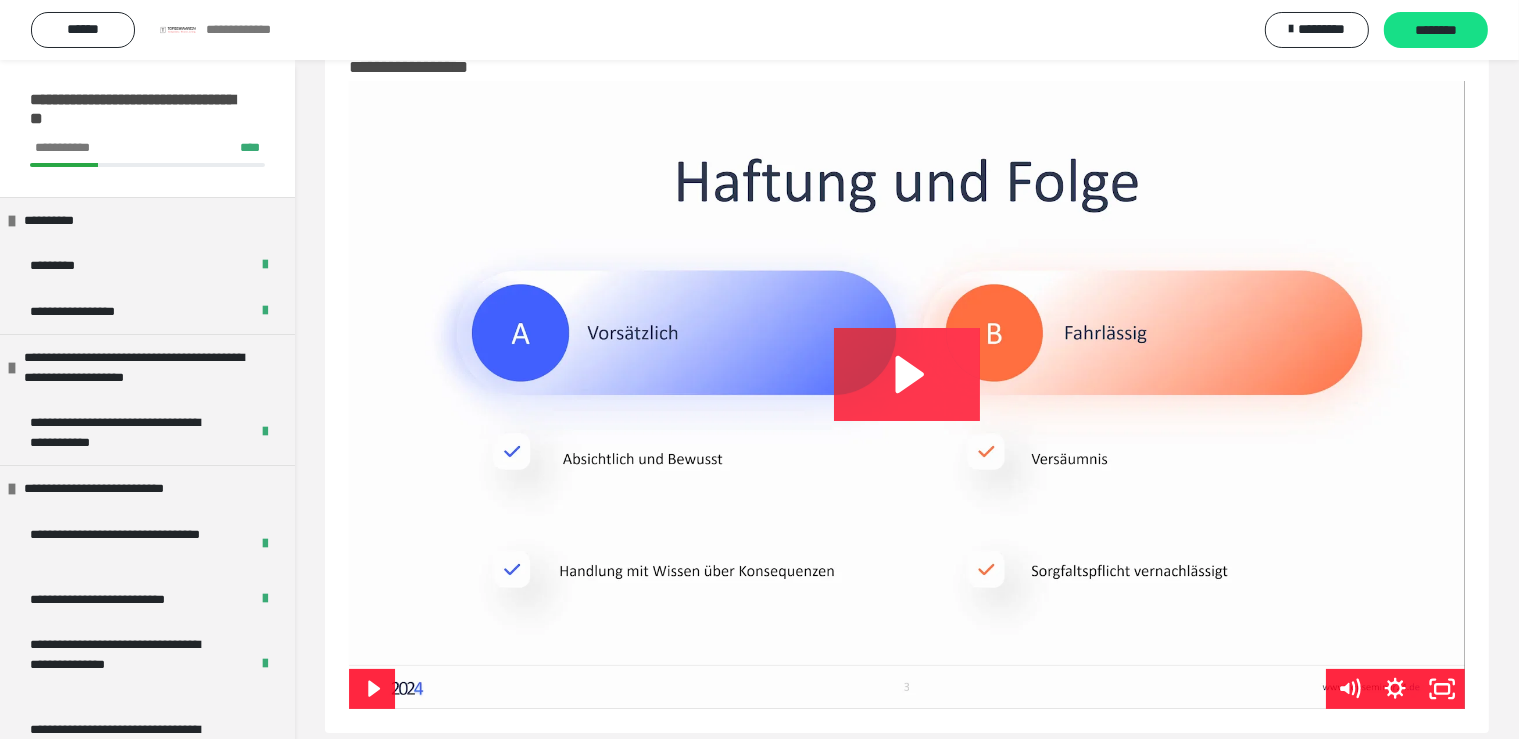 click 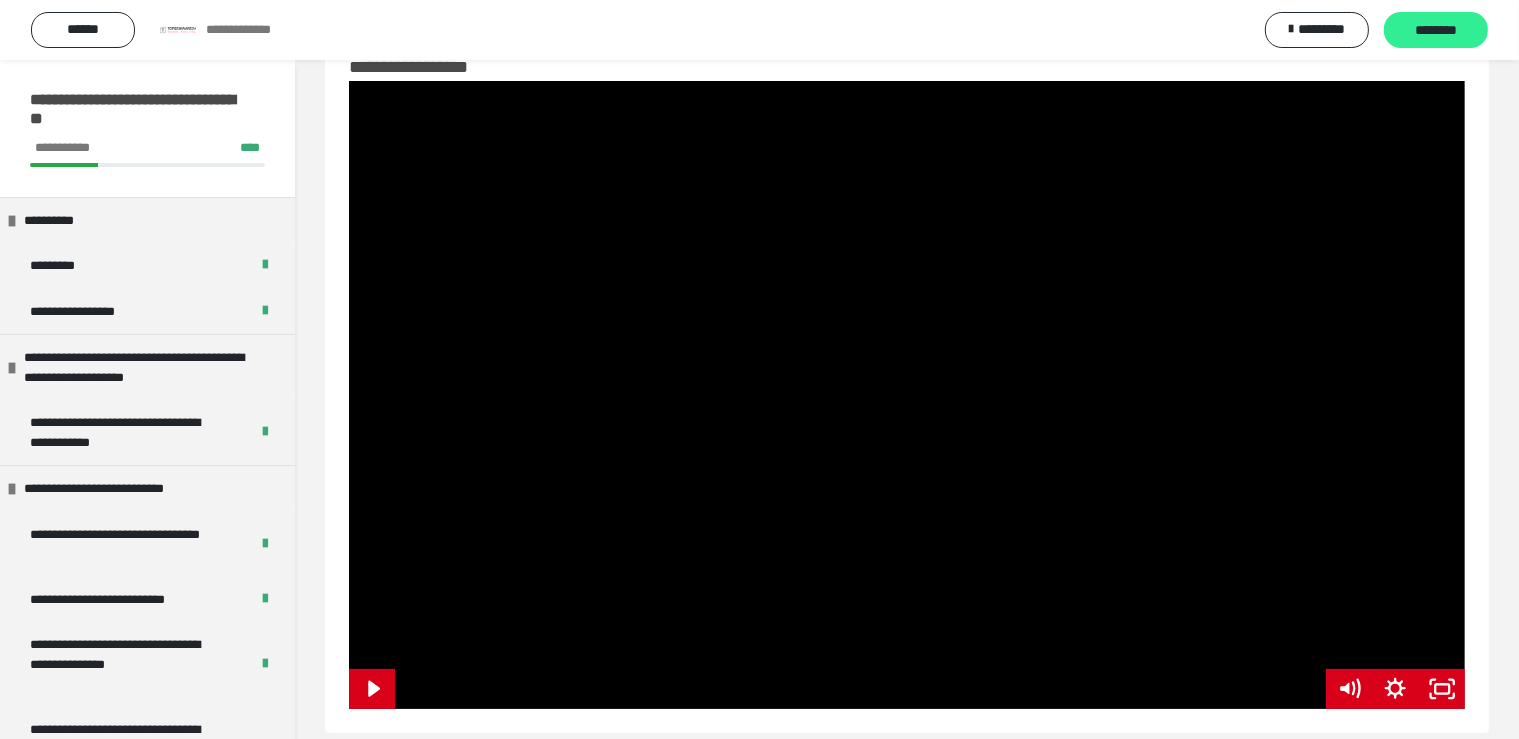 click on "********" at bounding box center [1436, 31] 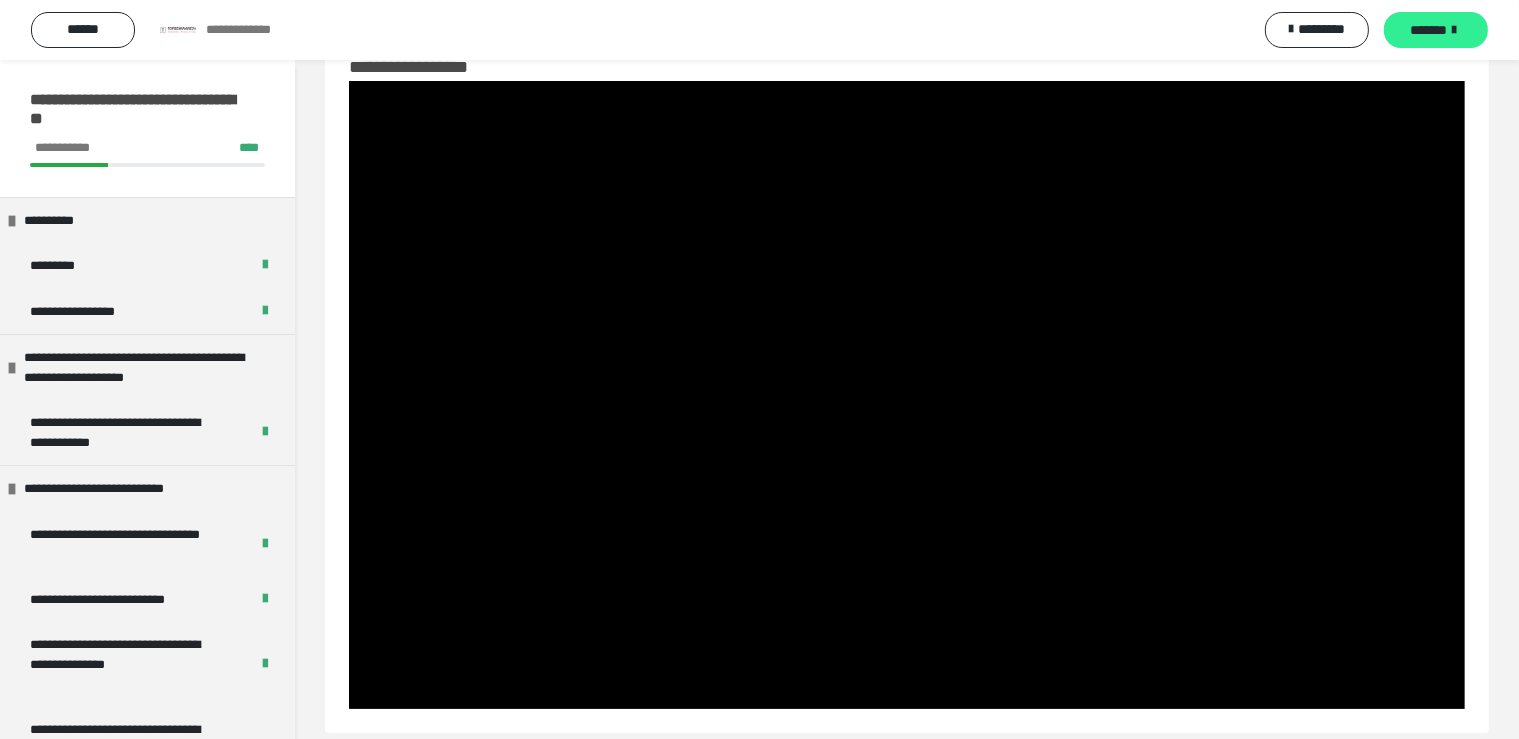 click on "*******" at bounding box center (1436, 30) 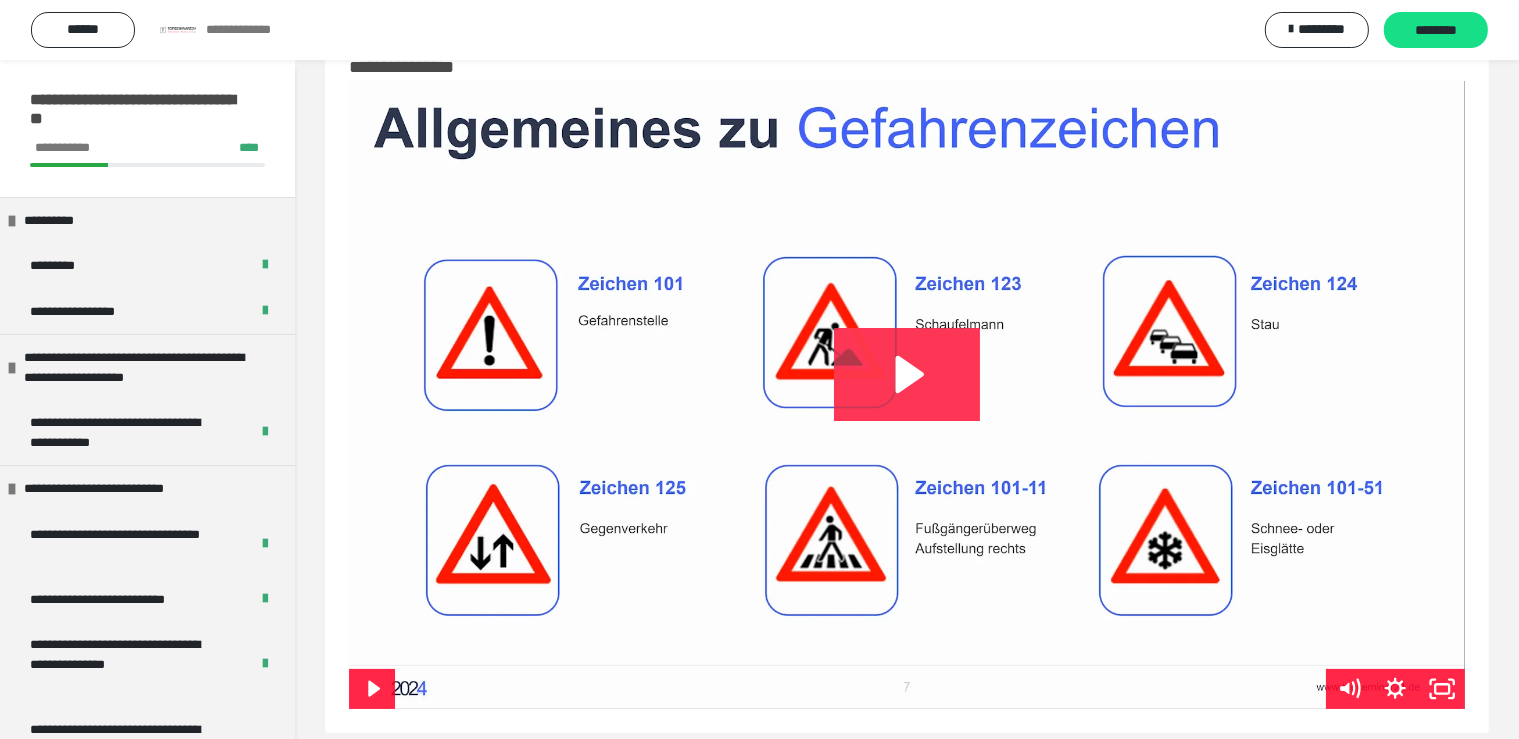 click 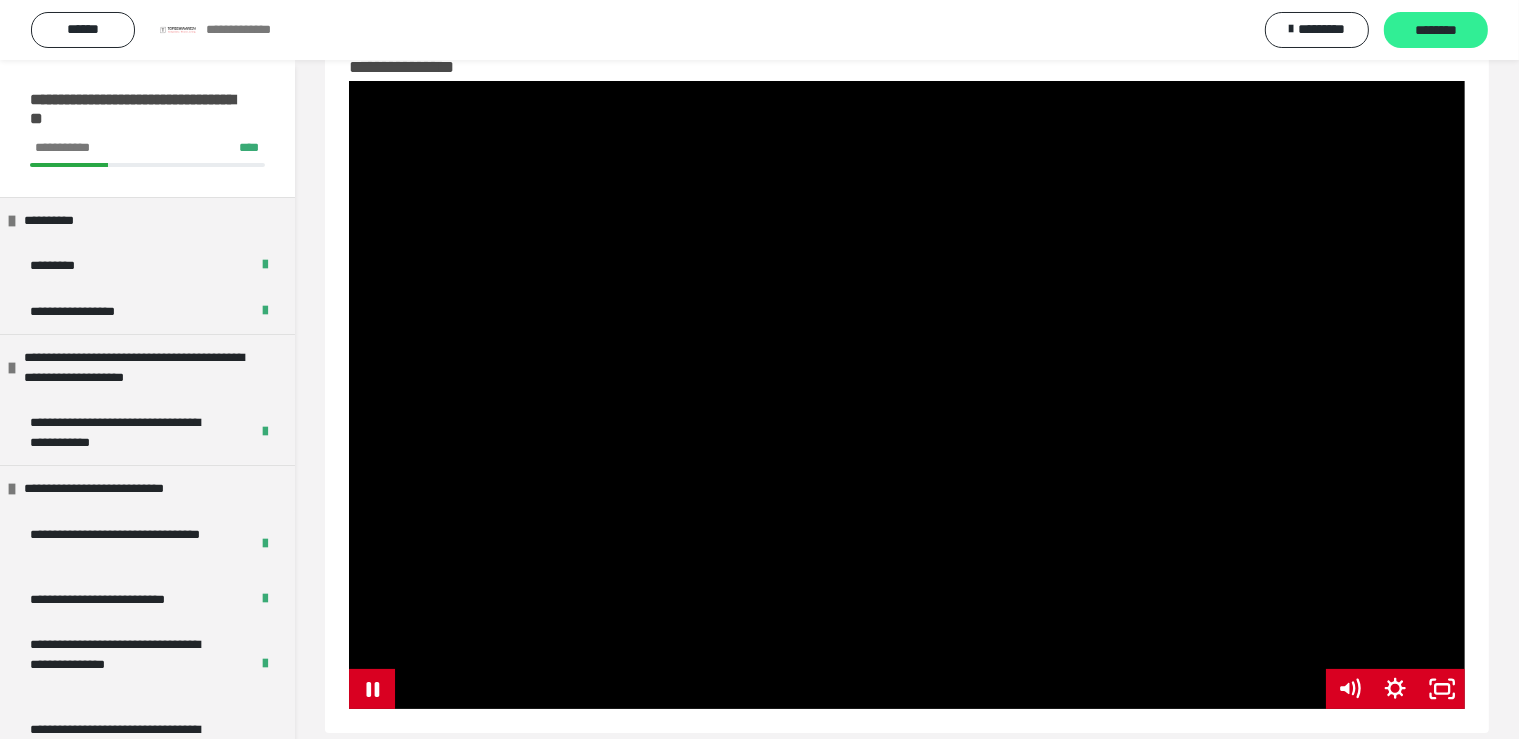 click on "********" at bounding box center [1436, 31] 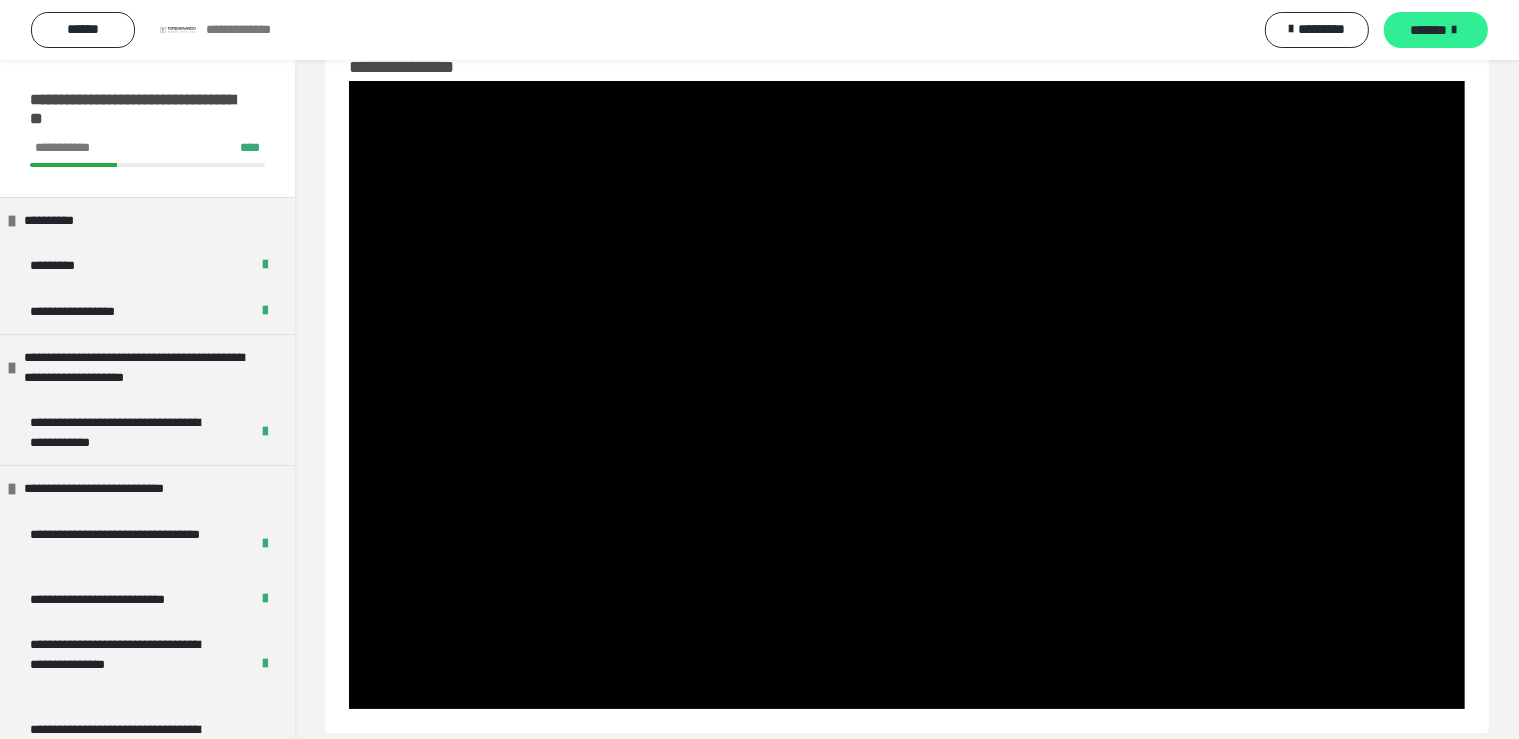 click on "*******" at bounding box center (1429, 30) 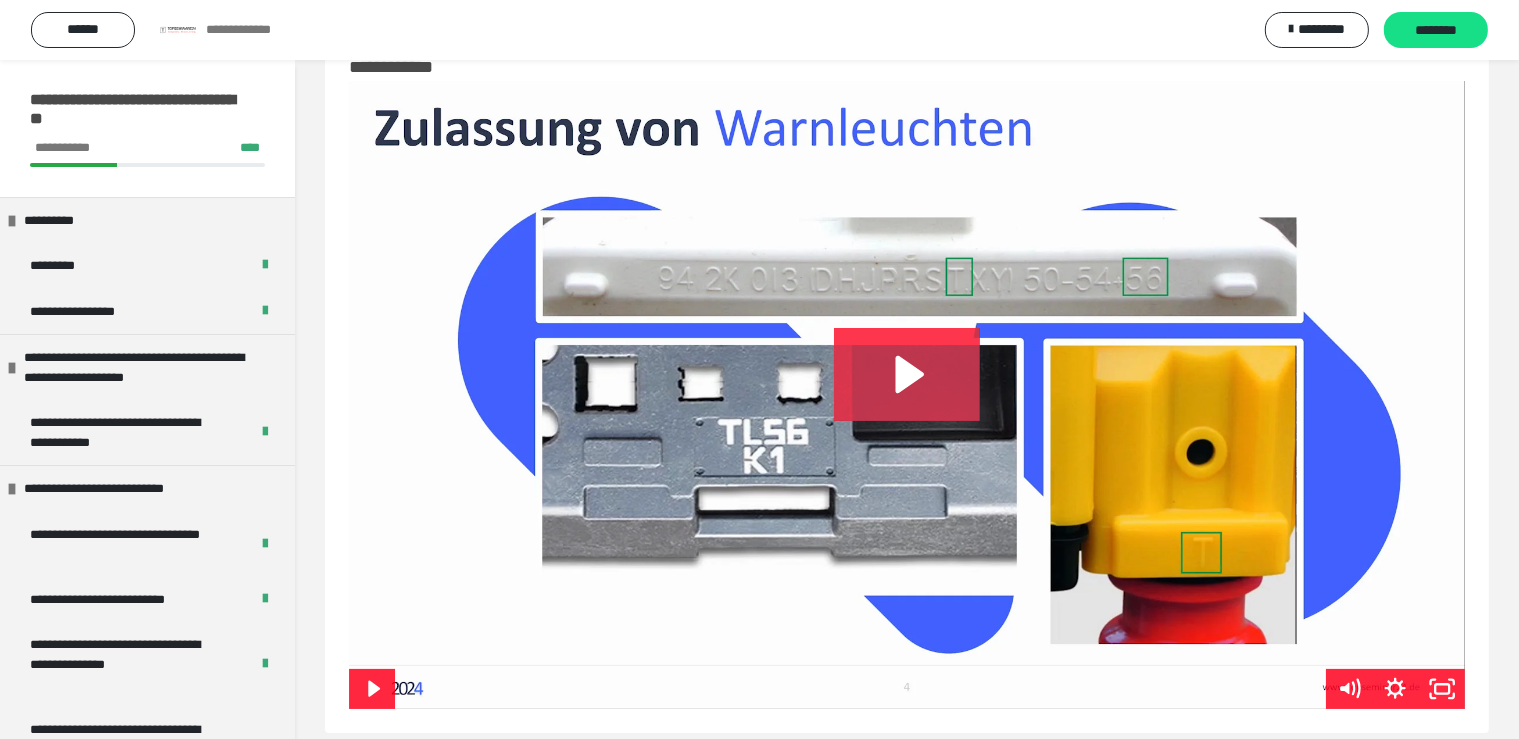 click 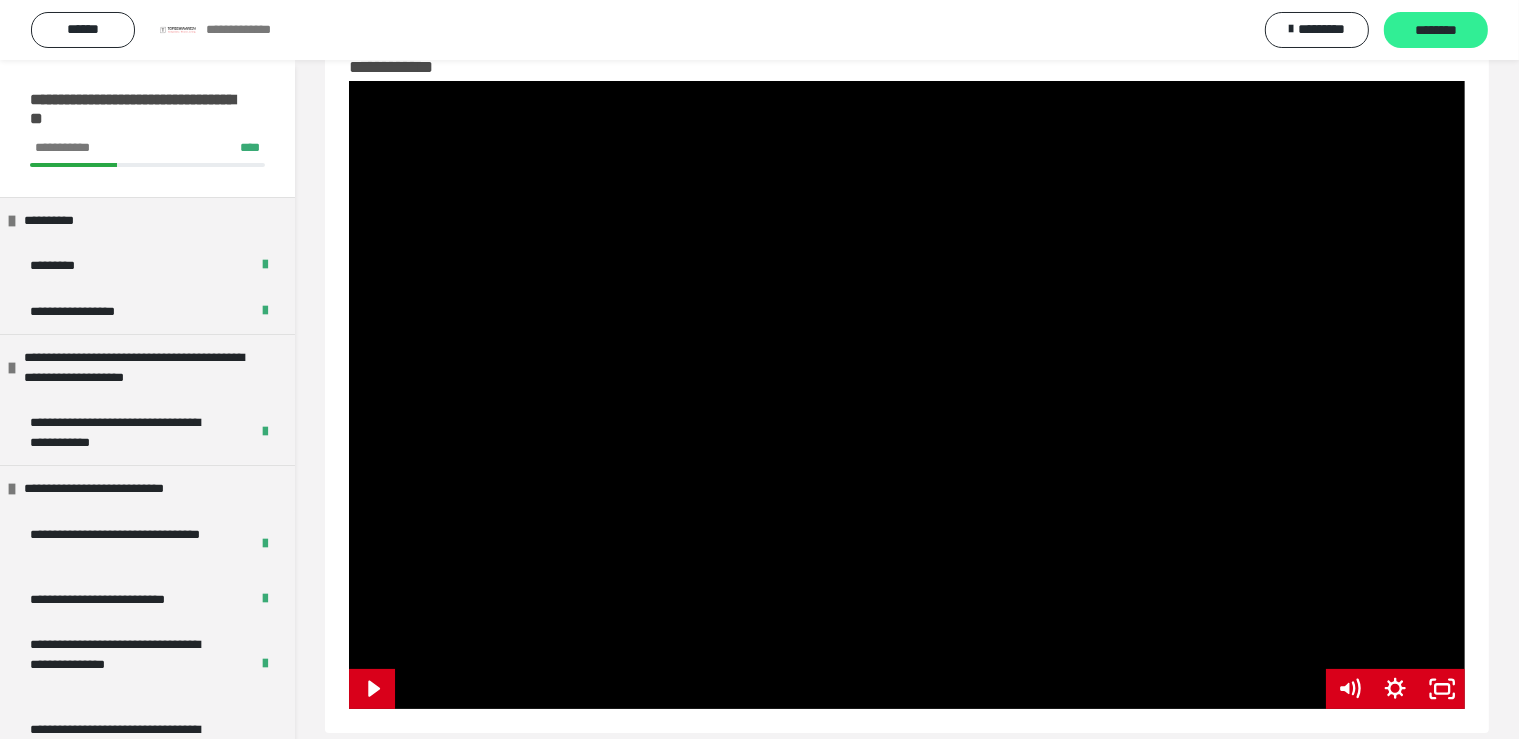 click on "********" at bounding box center [1436, 31] 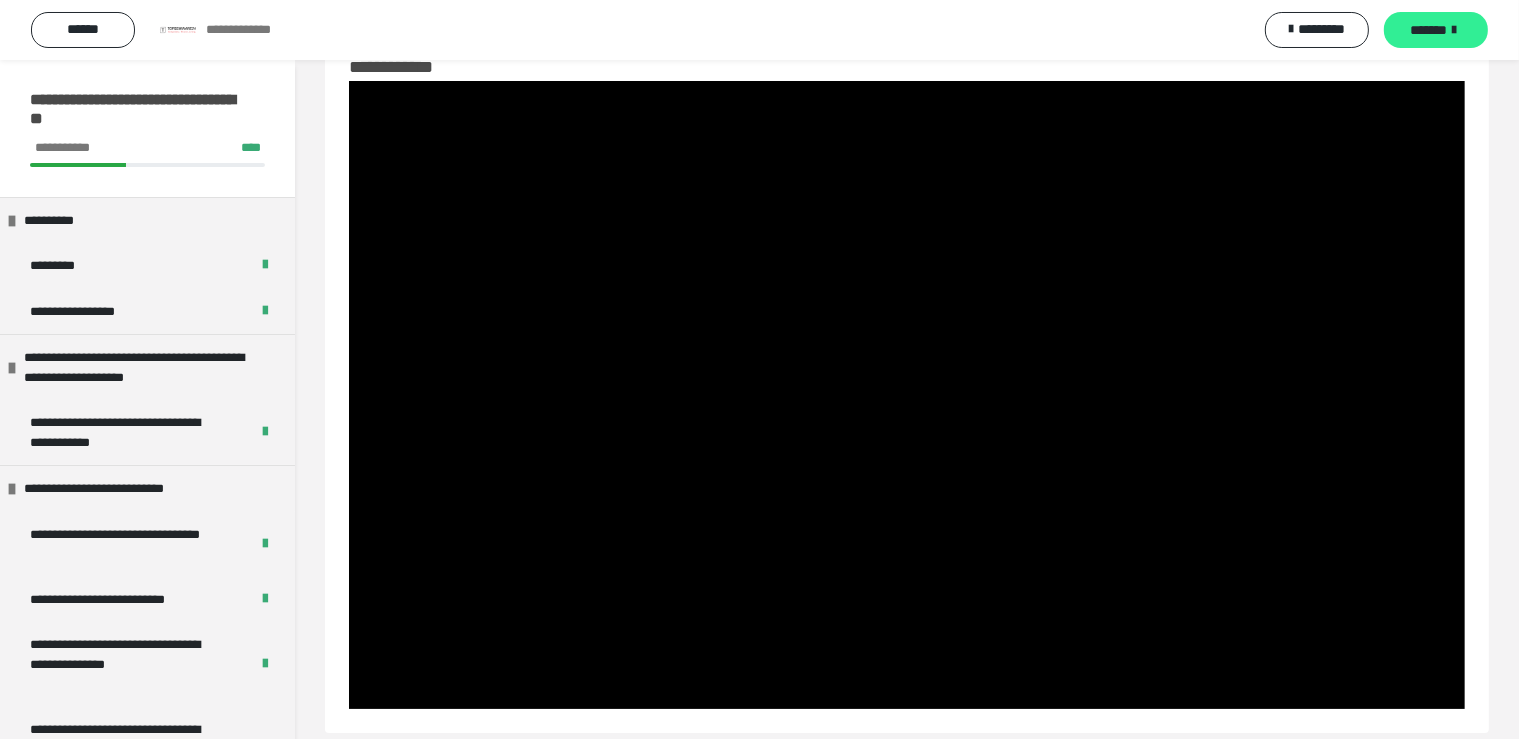 click on "*******" at bounding box center (1429, 30) 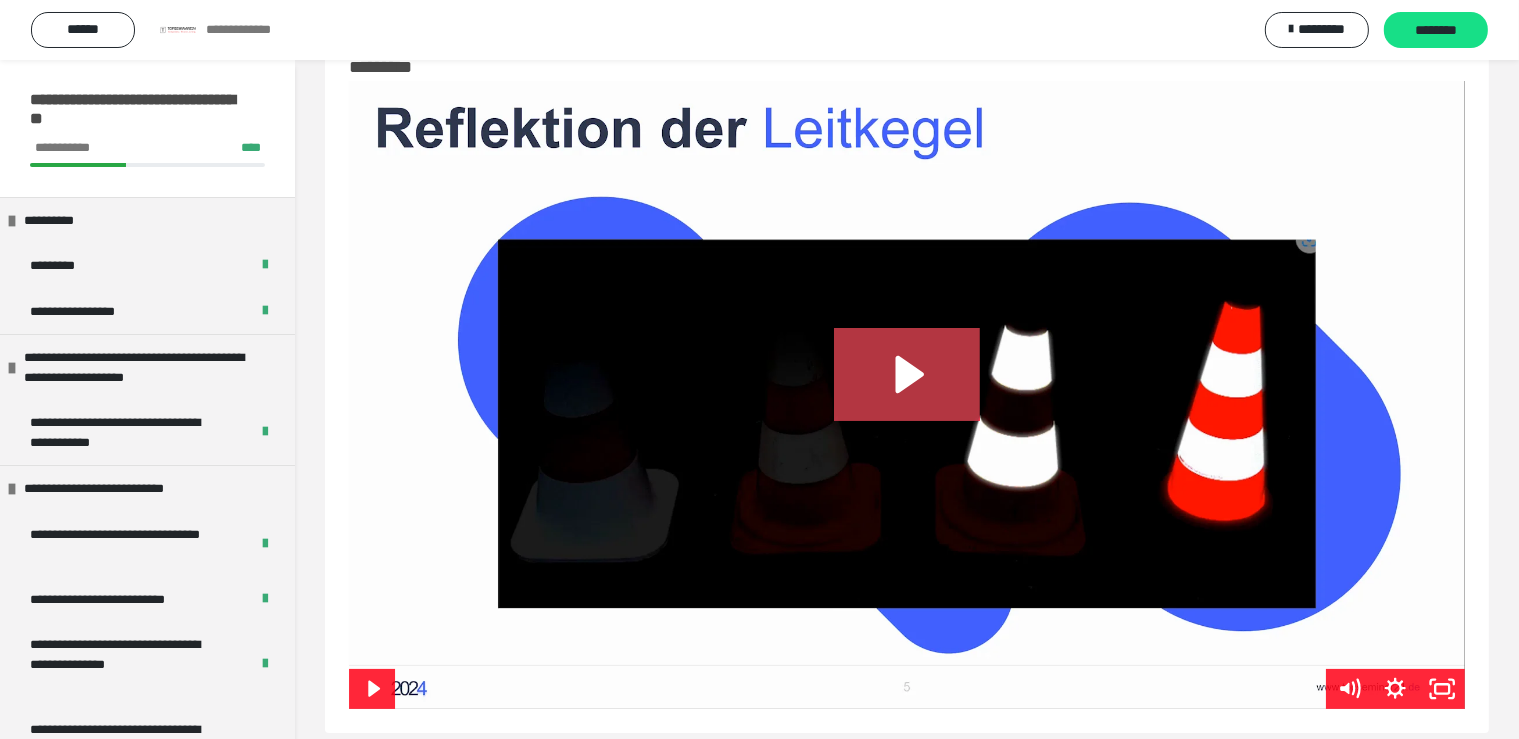 click 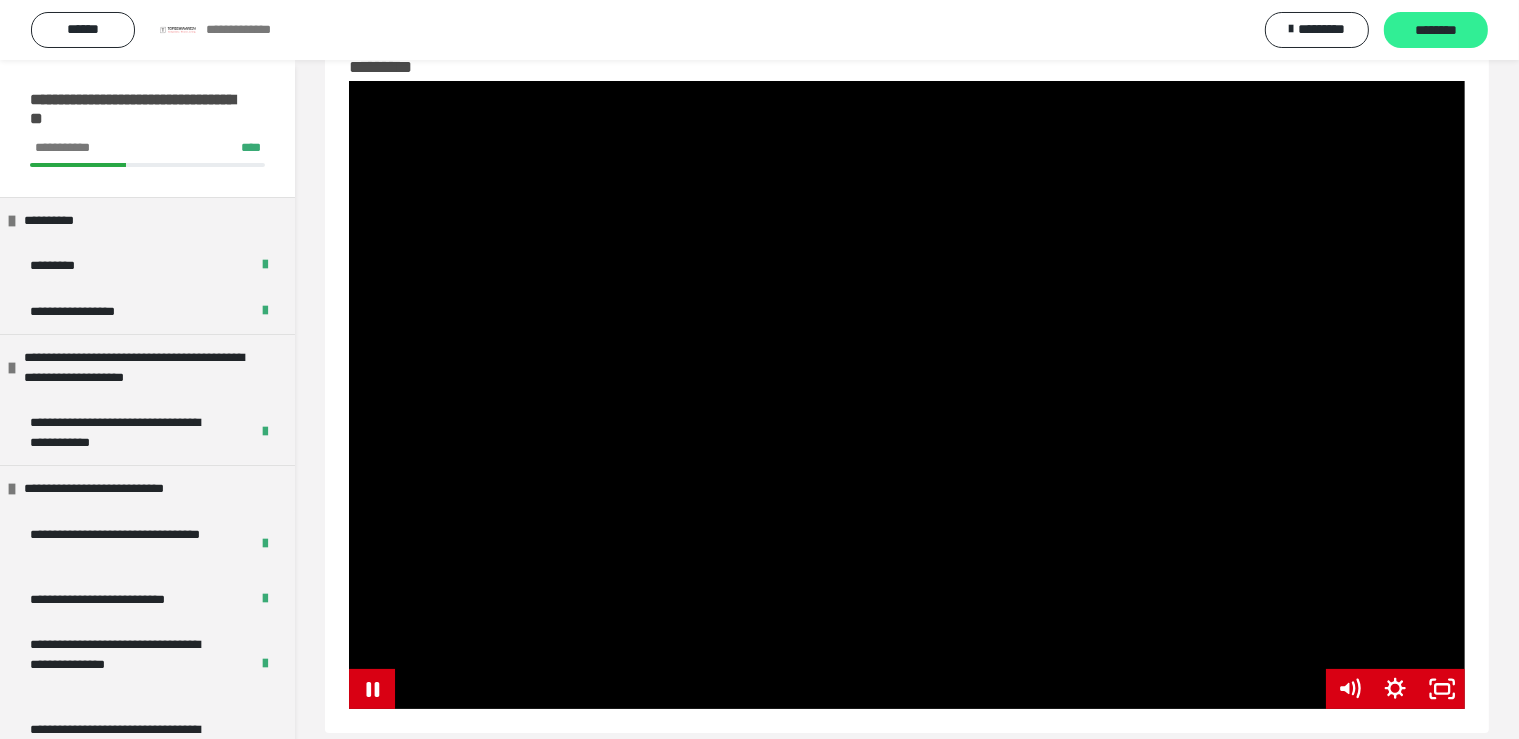 click on "********" at bounding box center [1436, 31] 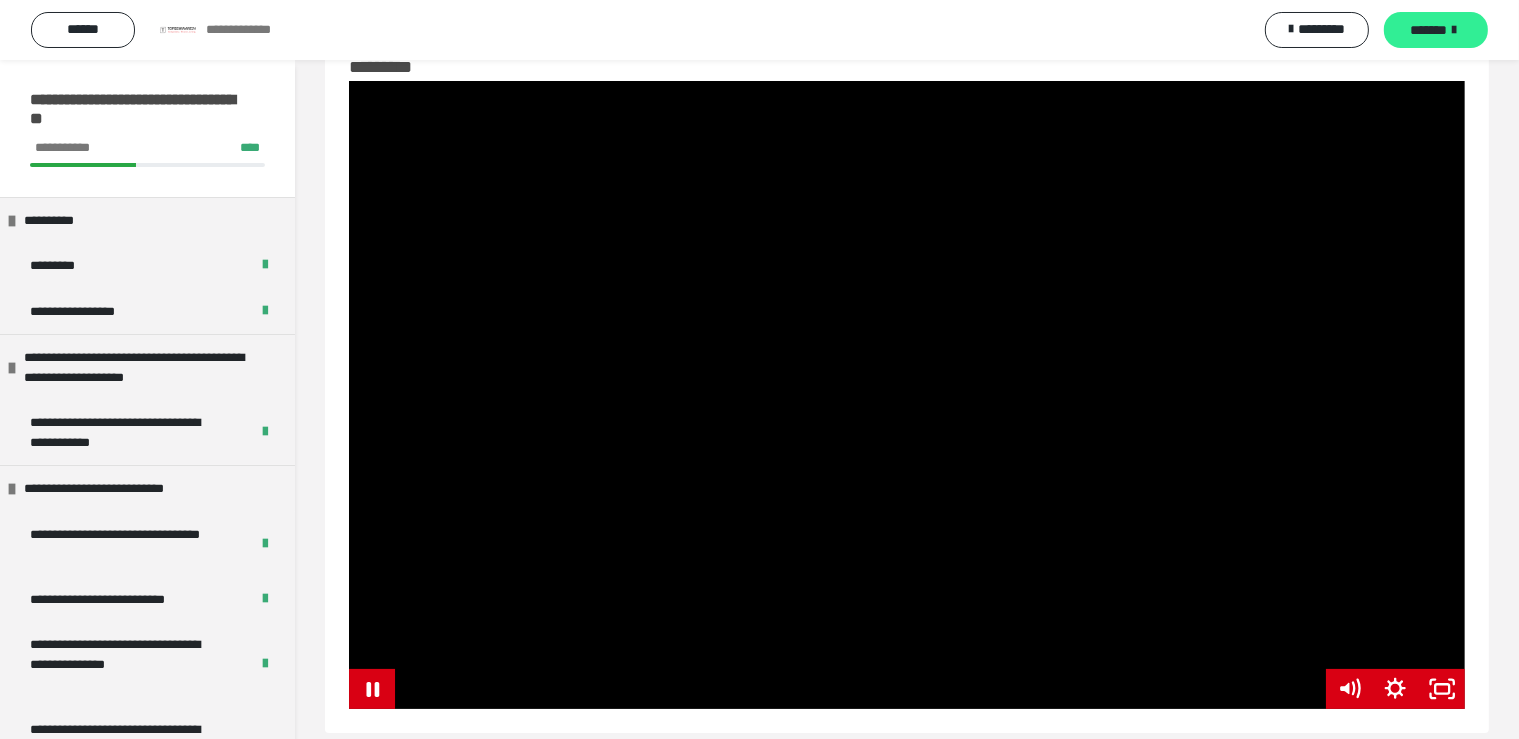 click on "*******" at bounding box center (1429, 30) 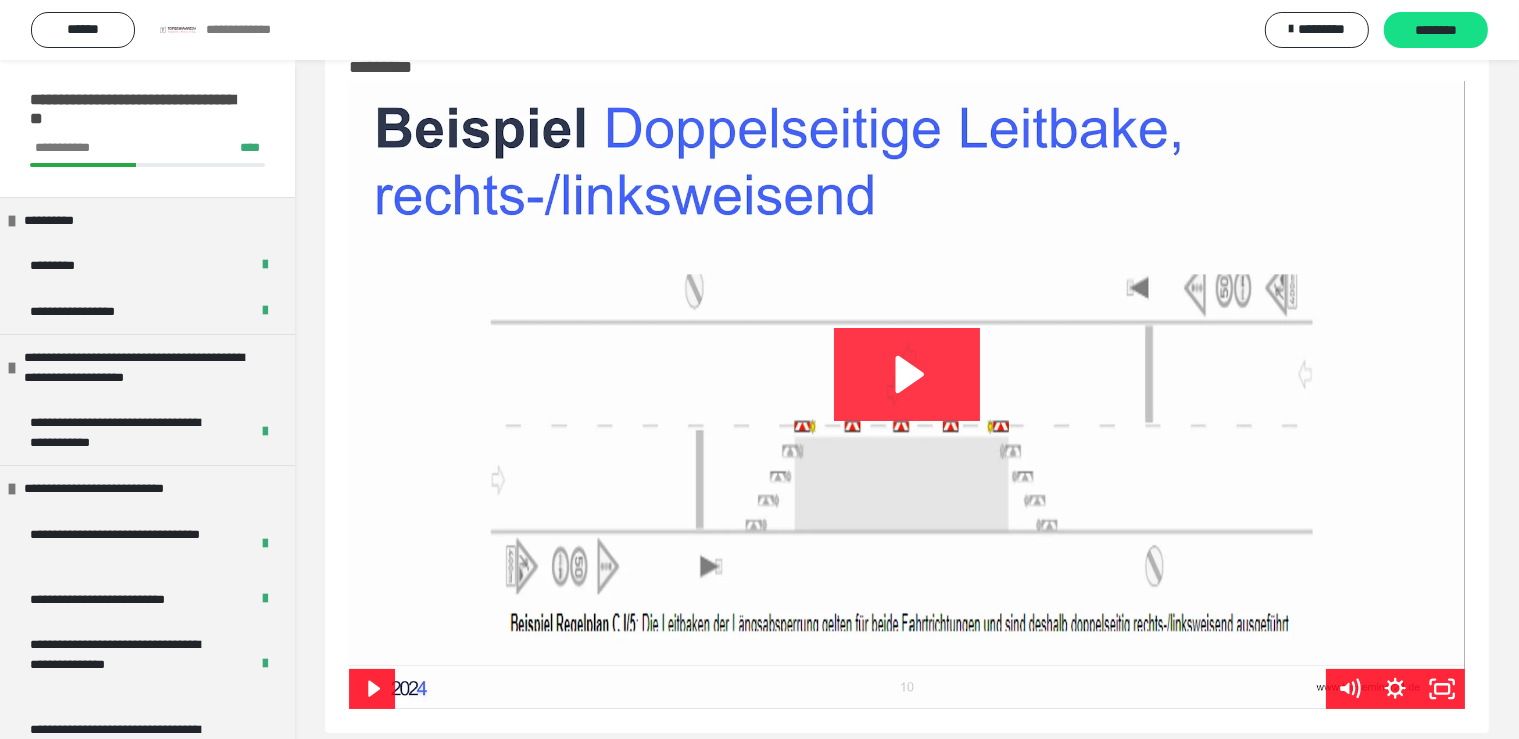 click 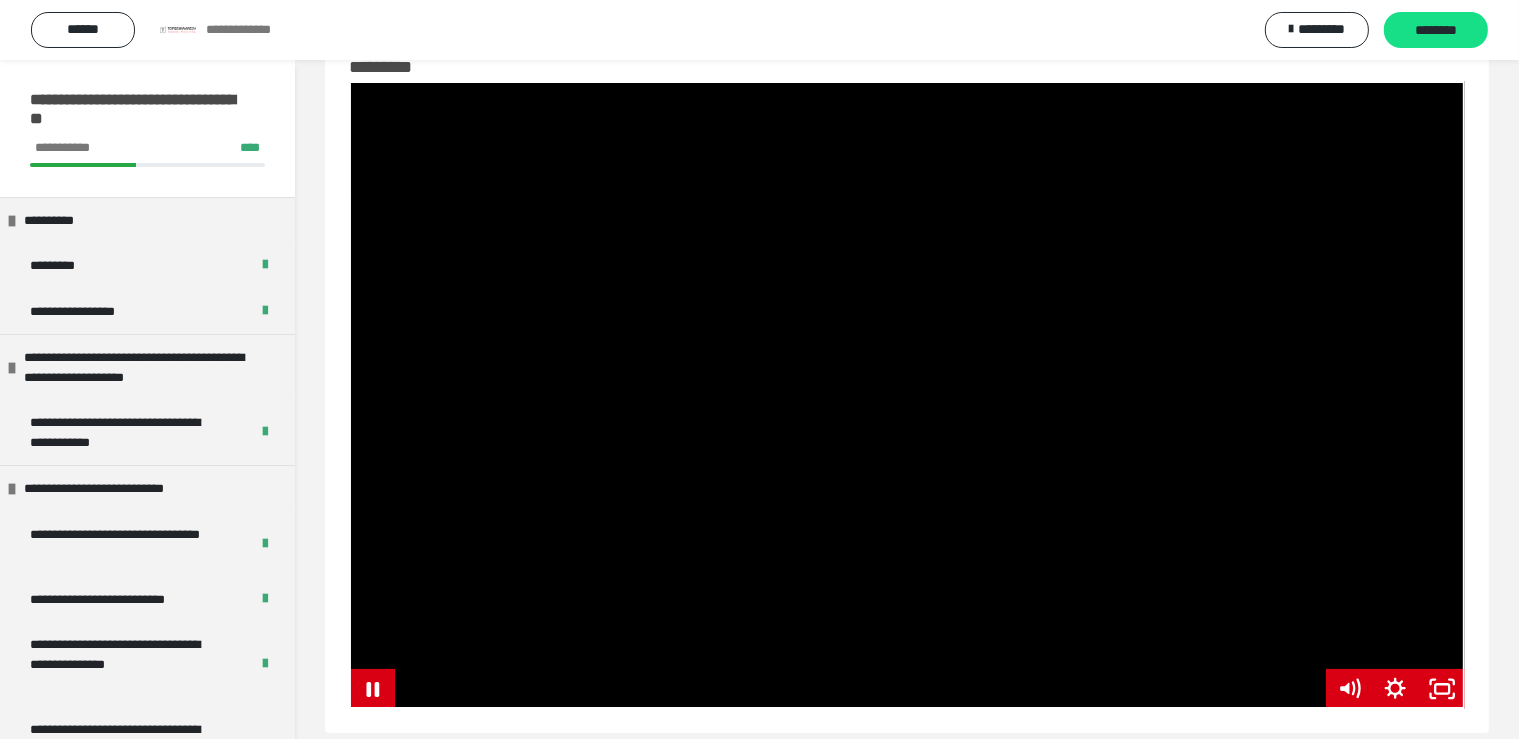 click at bounding box center (907, 395) 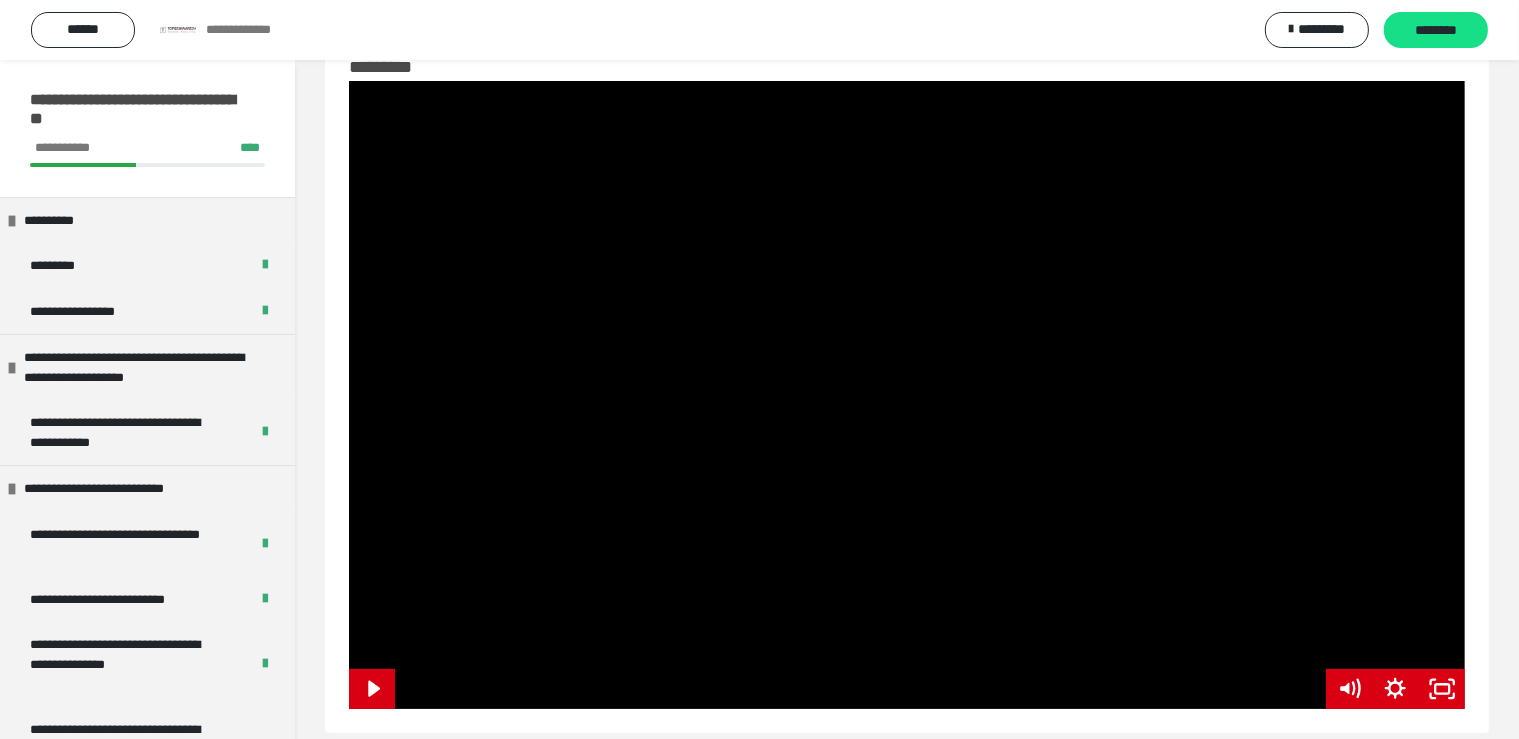 click at bounding box center (907, 395) 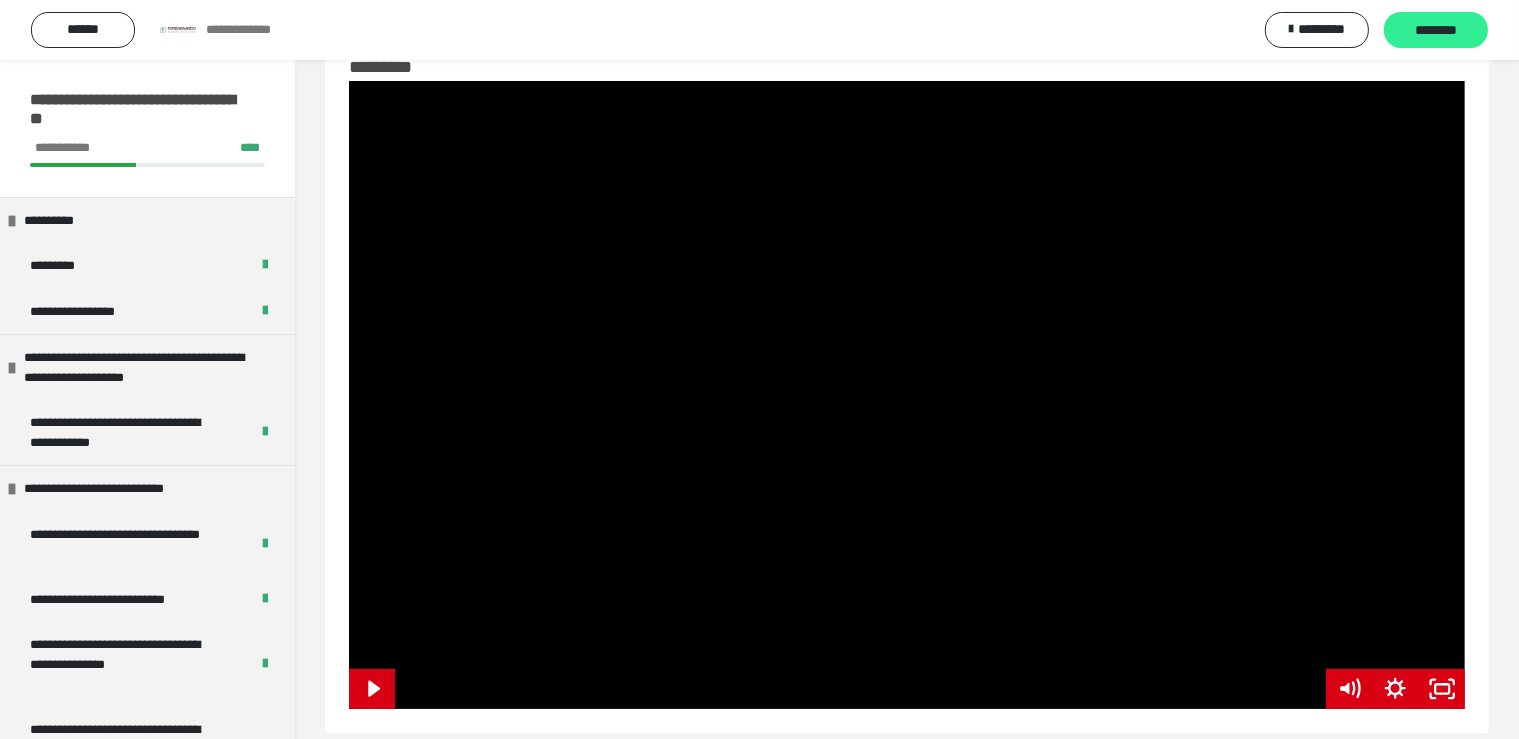click on "********" at bounding box center [1436, 30] 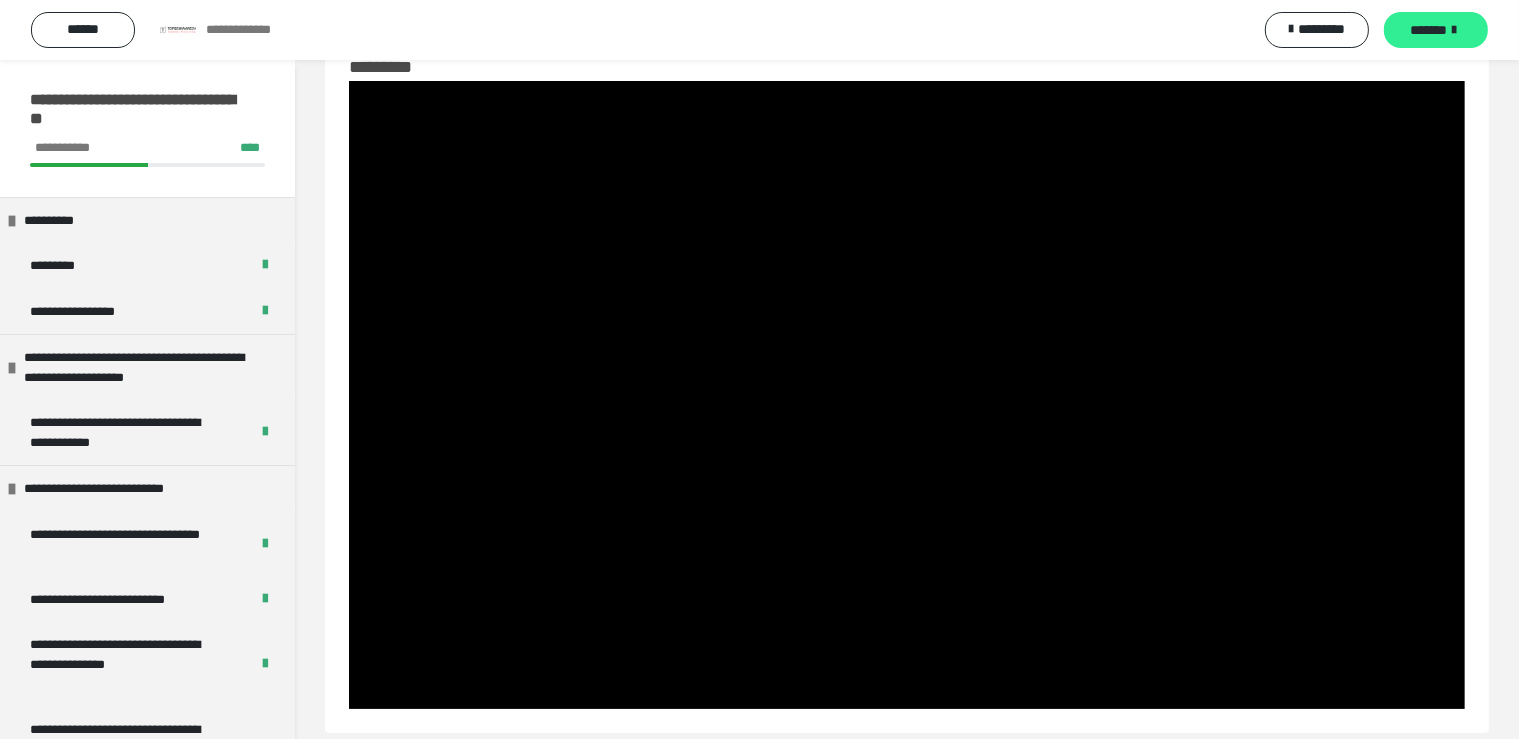 click on "*******" at bounding box center (1436, 30) 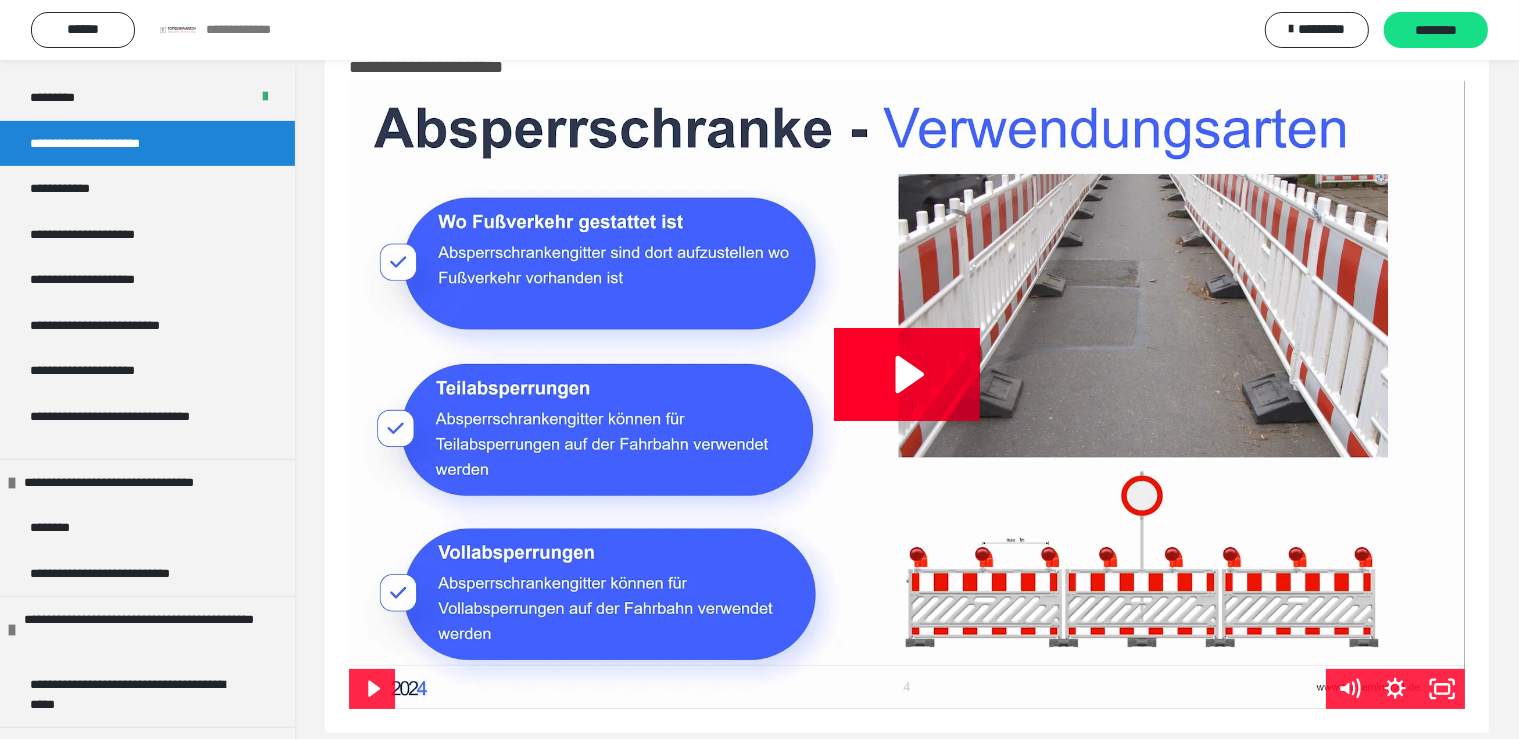 scroll, scrollTop: 902, scrollLeft: 0, axis: vertical 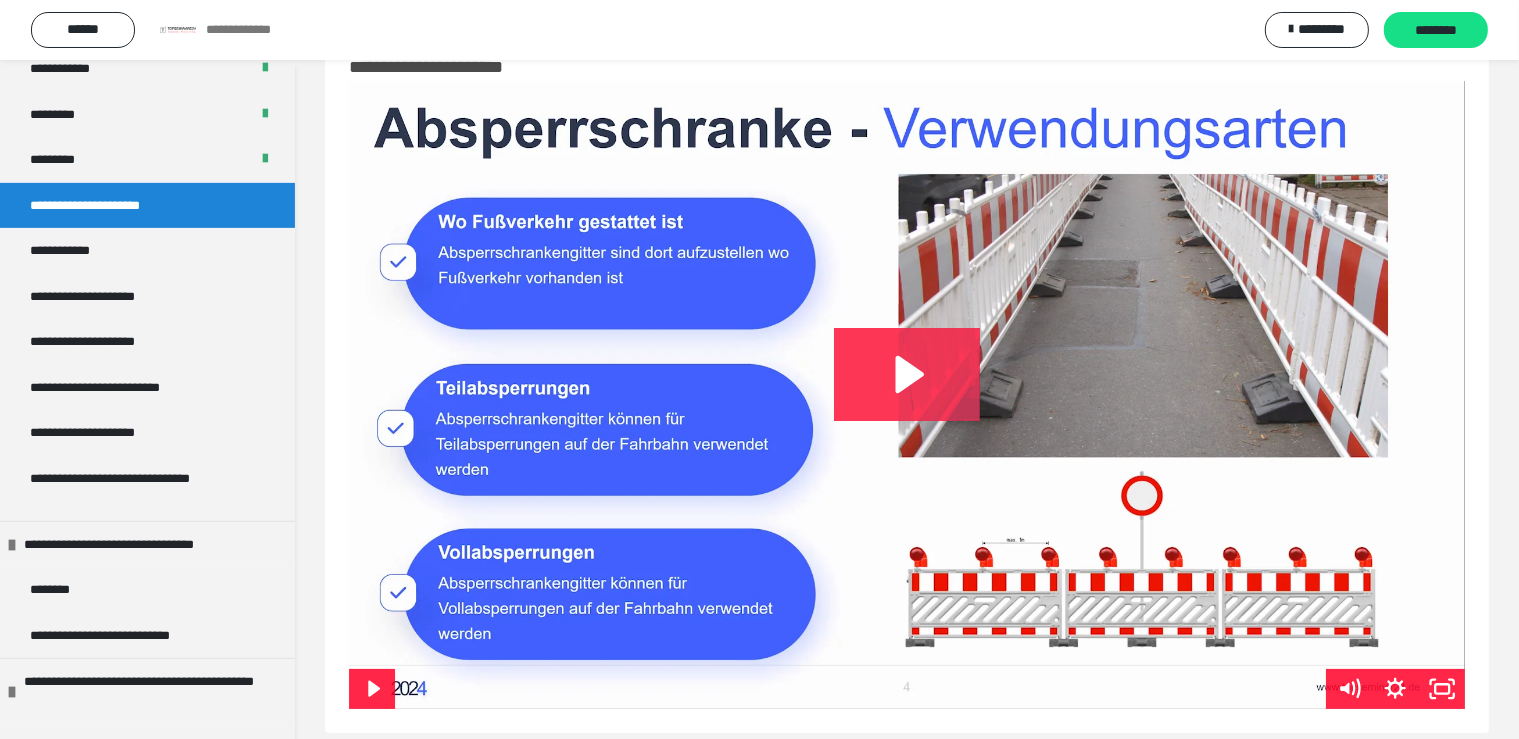 click 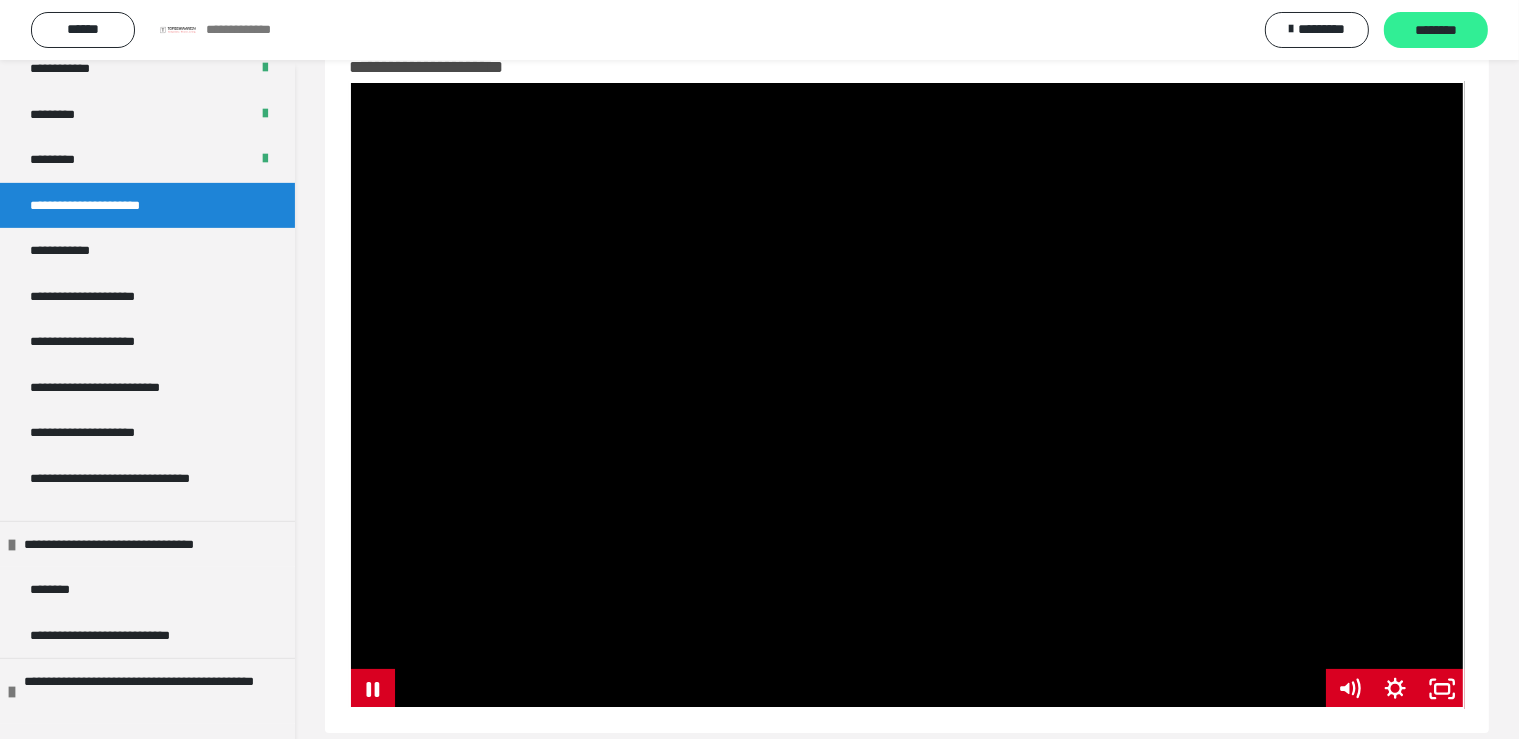 click on "********" at bounding box center (1436, 31) 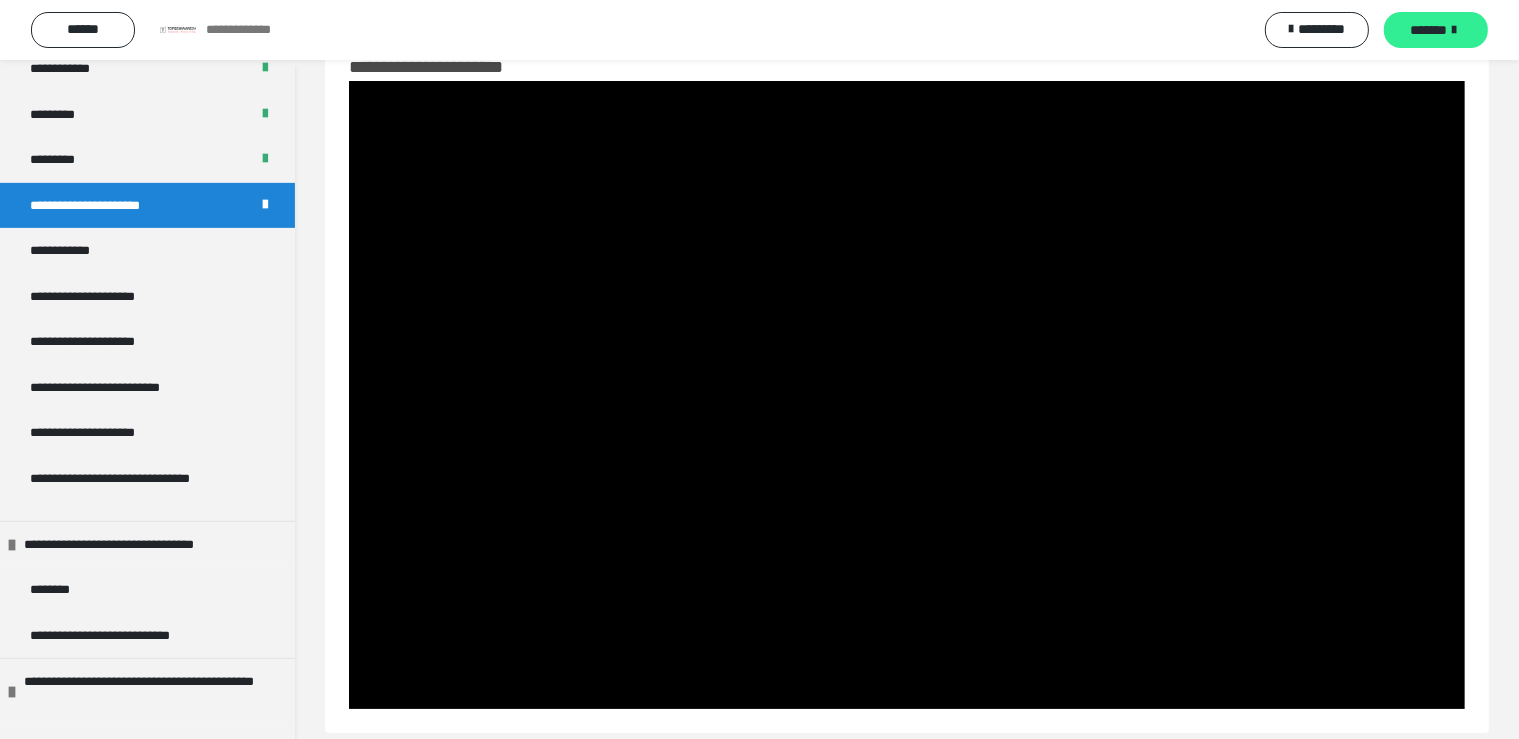 click on "*******" at bounding box center (1436, 30) 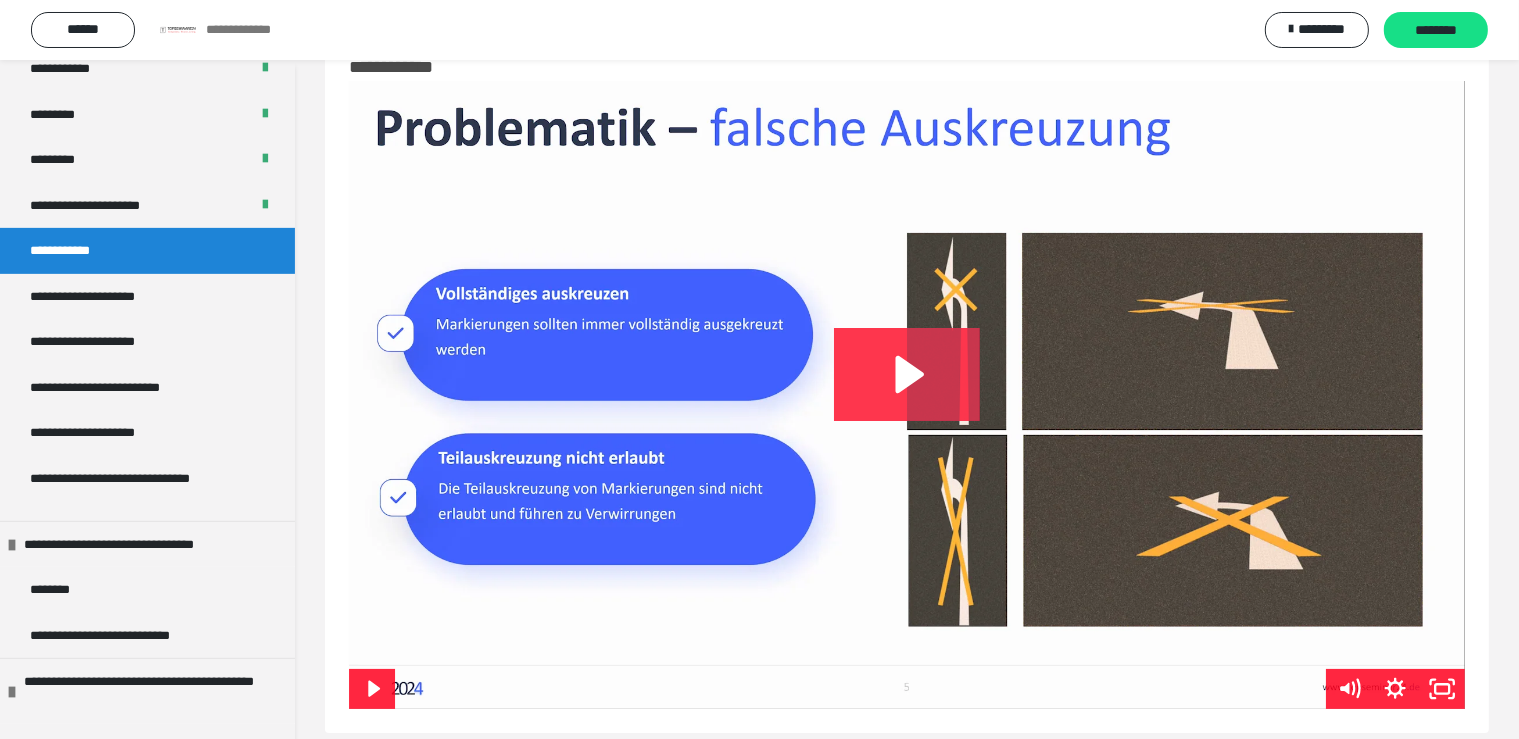 click 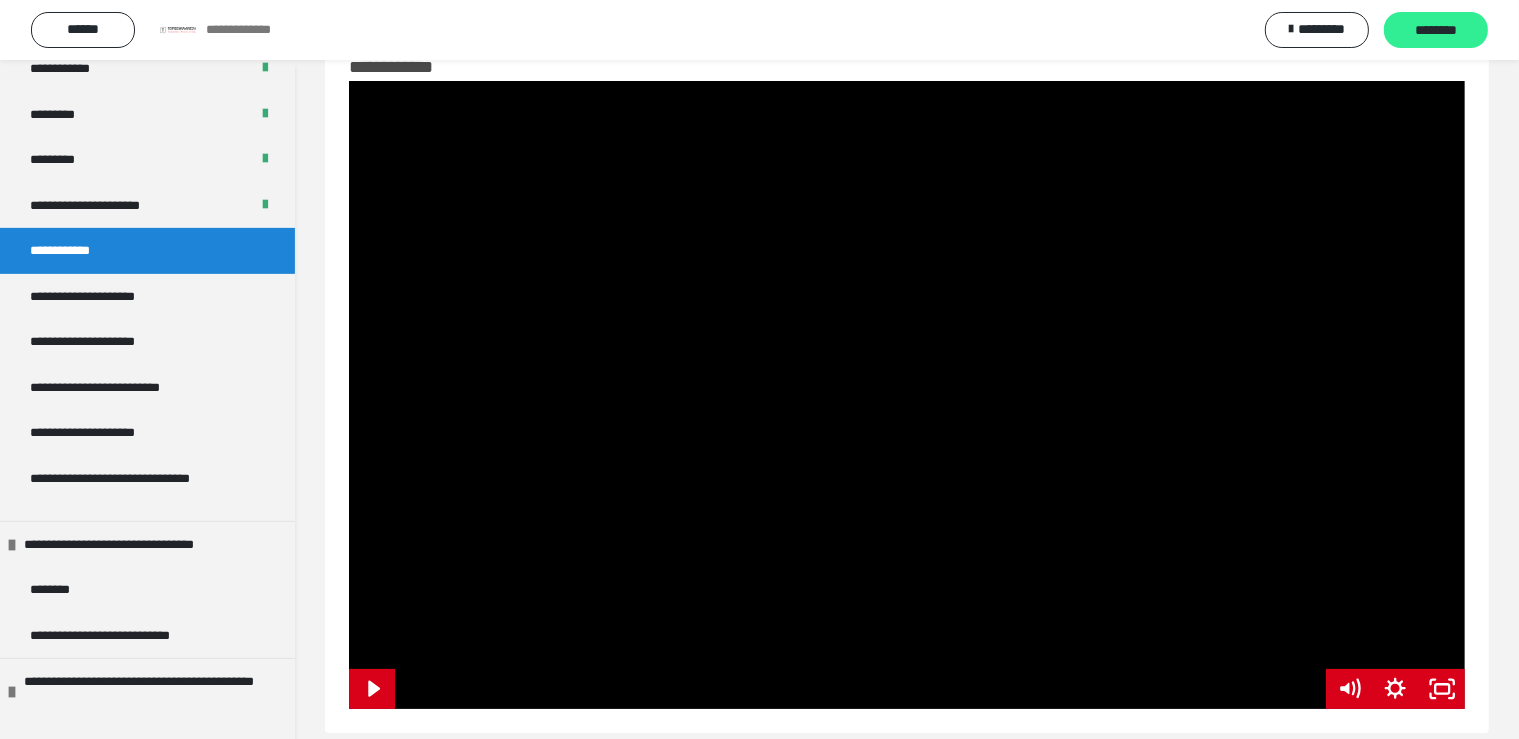click on "********" at bounding box center (1436, 31) 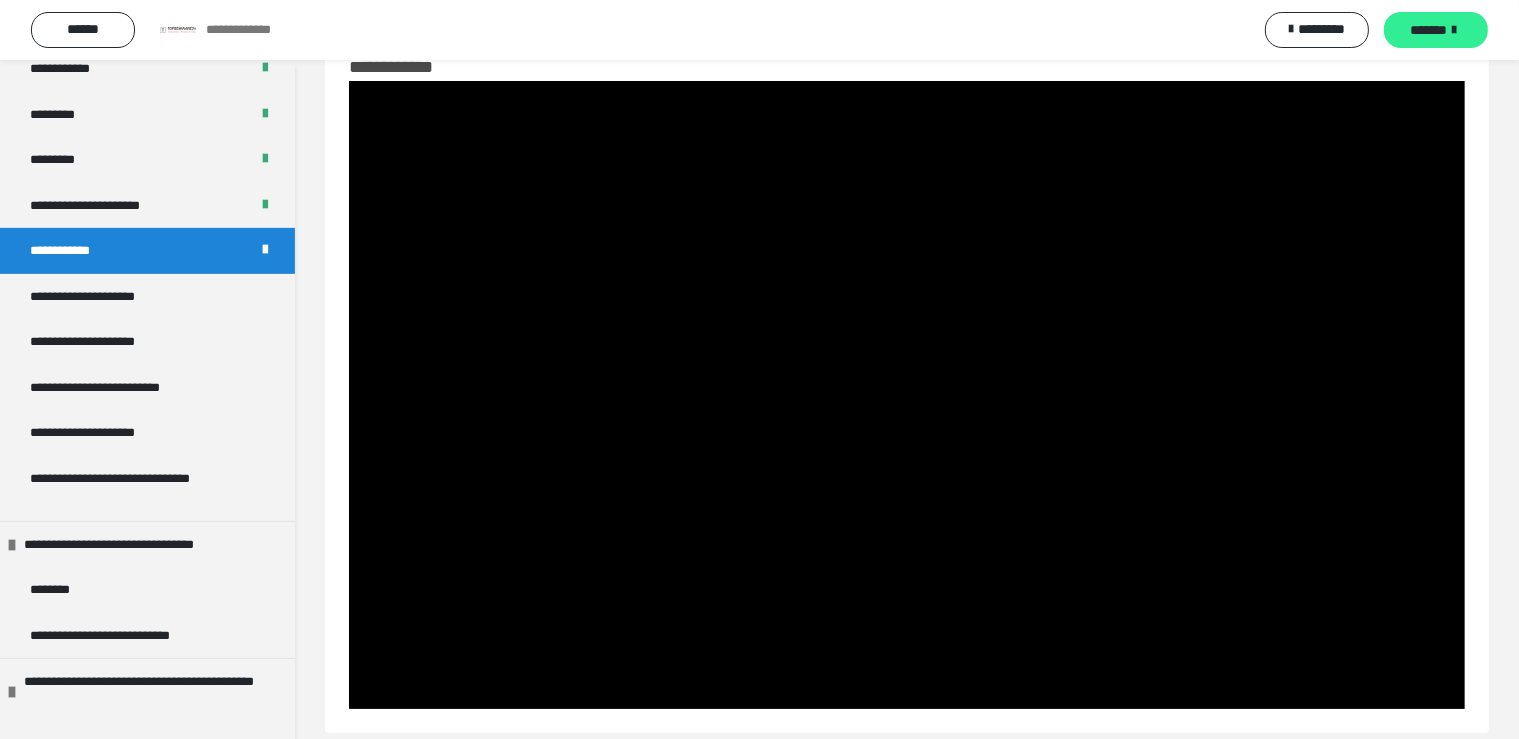 click on "*******" at bounding box center [1429, 30] 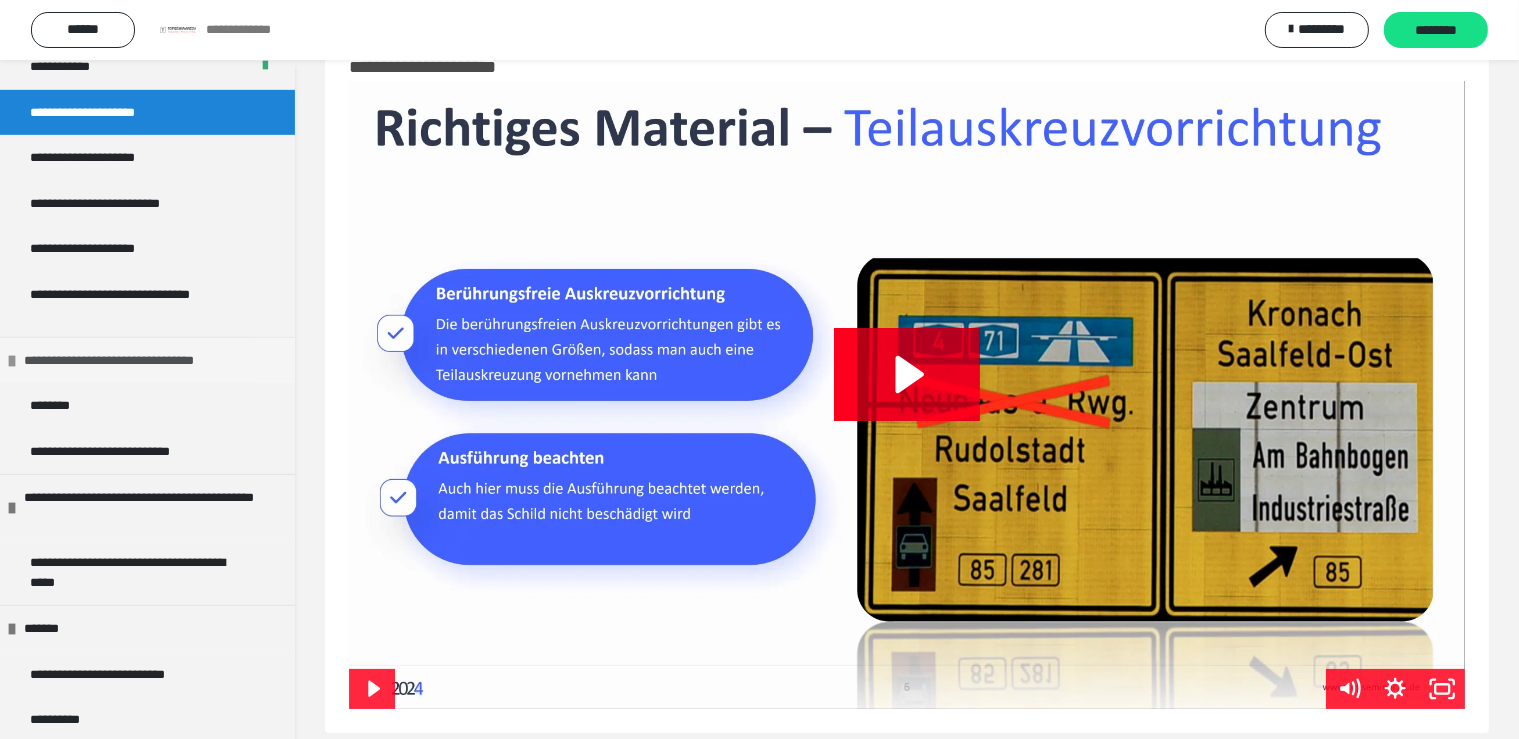 scroll, scrollTop: 1094, scrollLeft: 0, axis: vertical 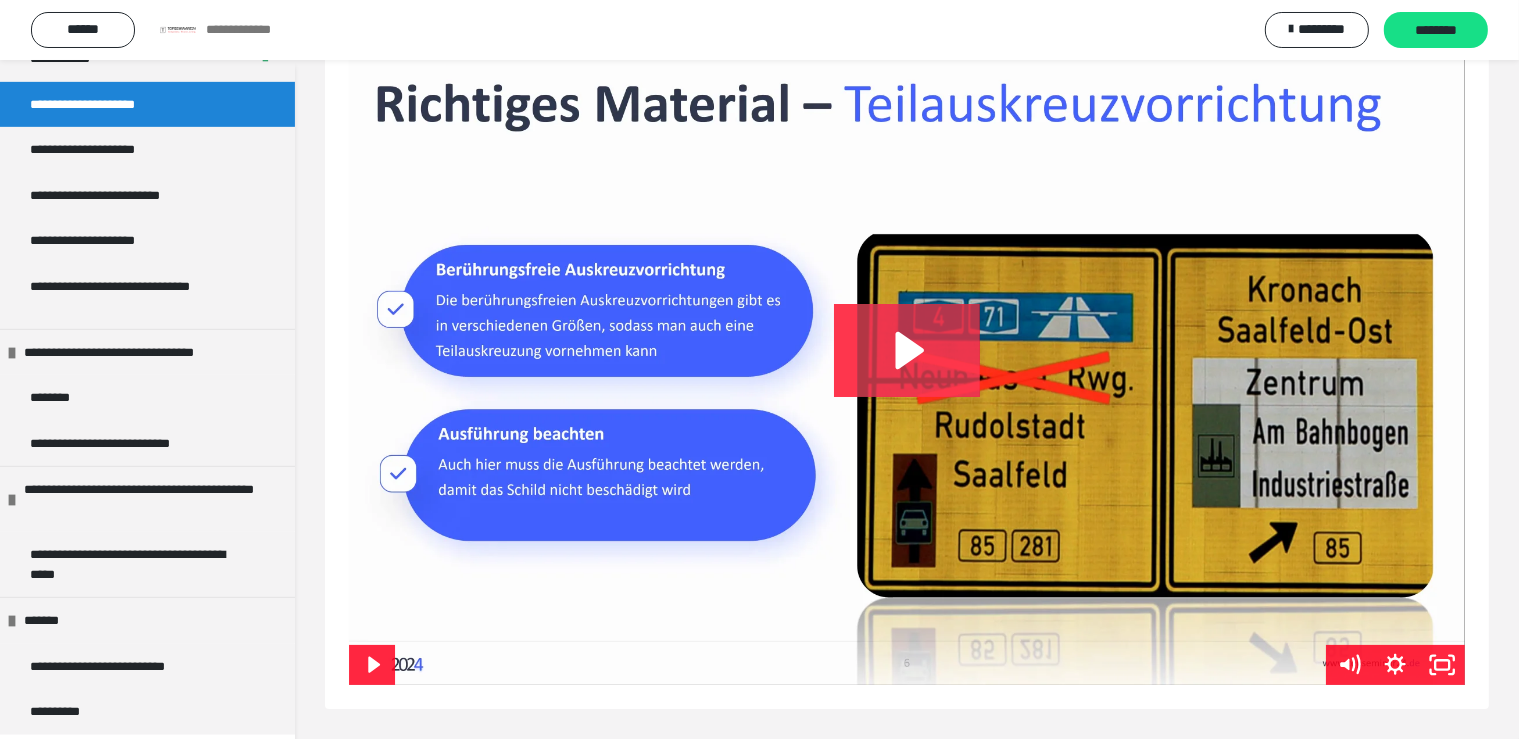 click 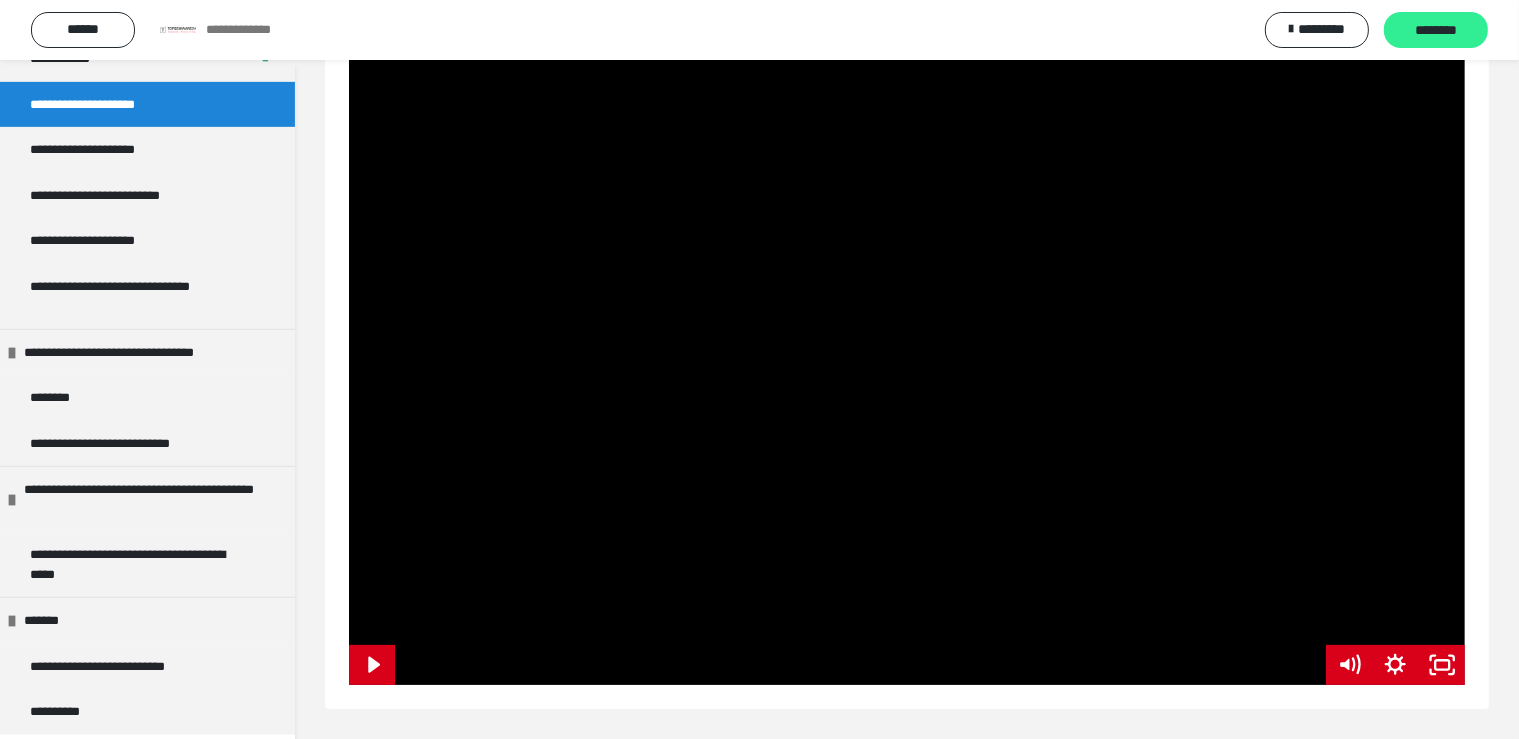 click on "********" at bounding box center [1436, 31] 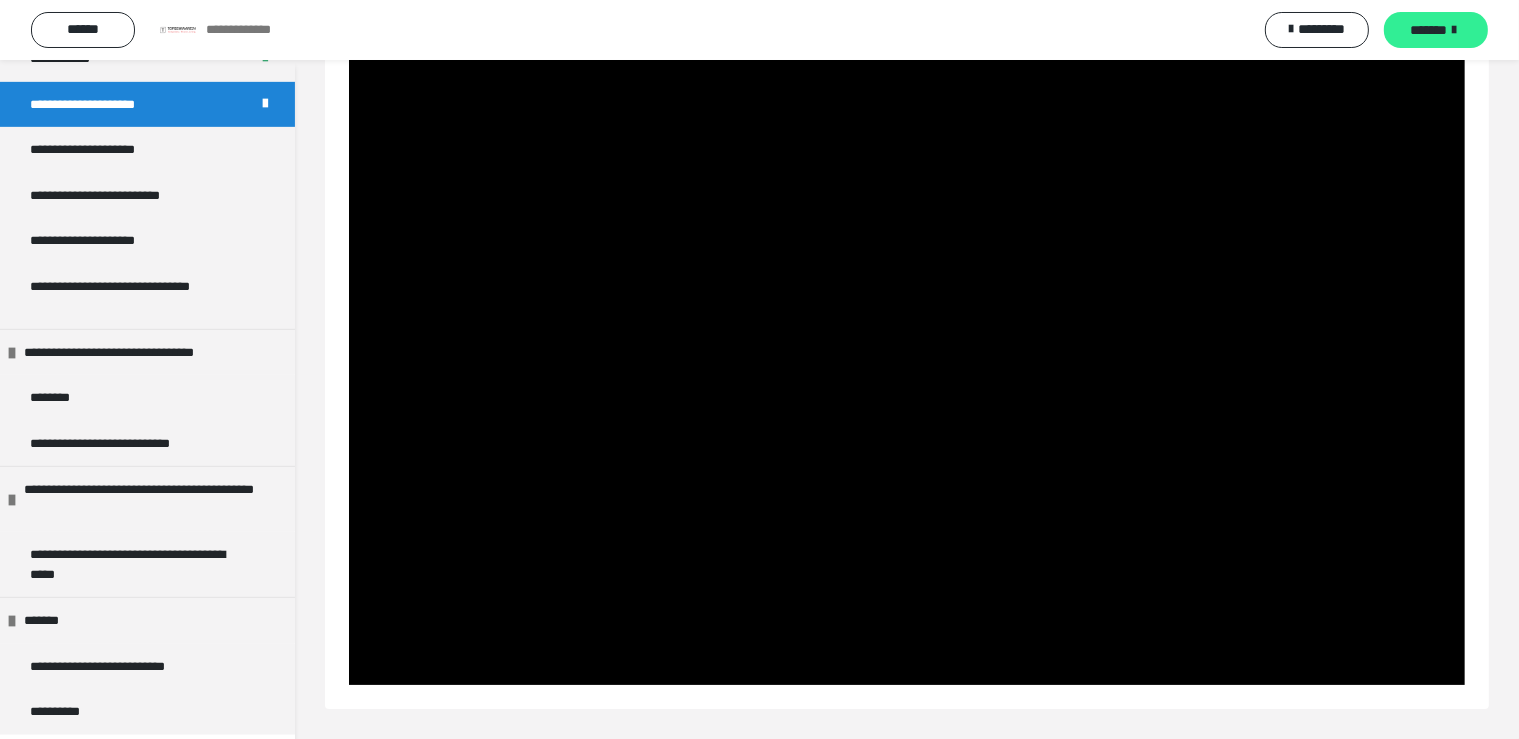 click on "*******" at bounding box center (1429, 30) 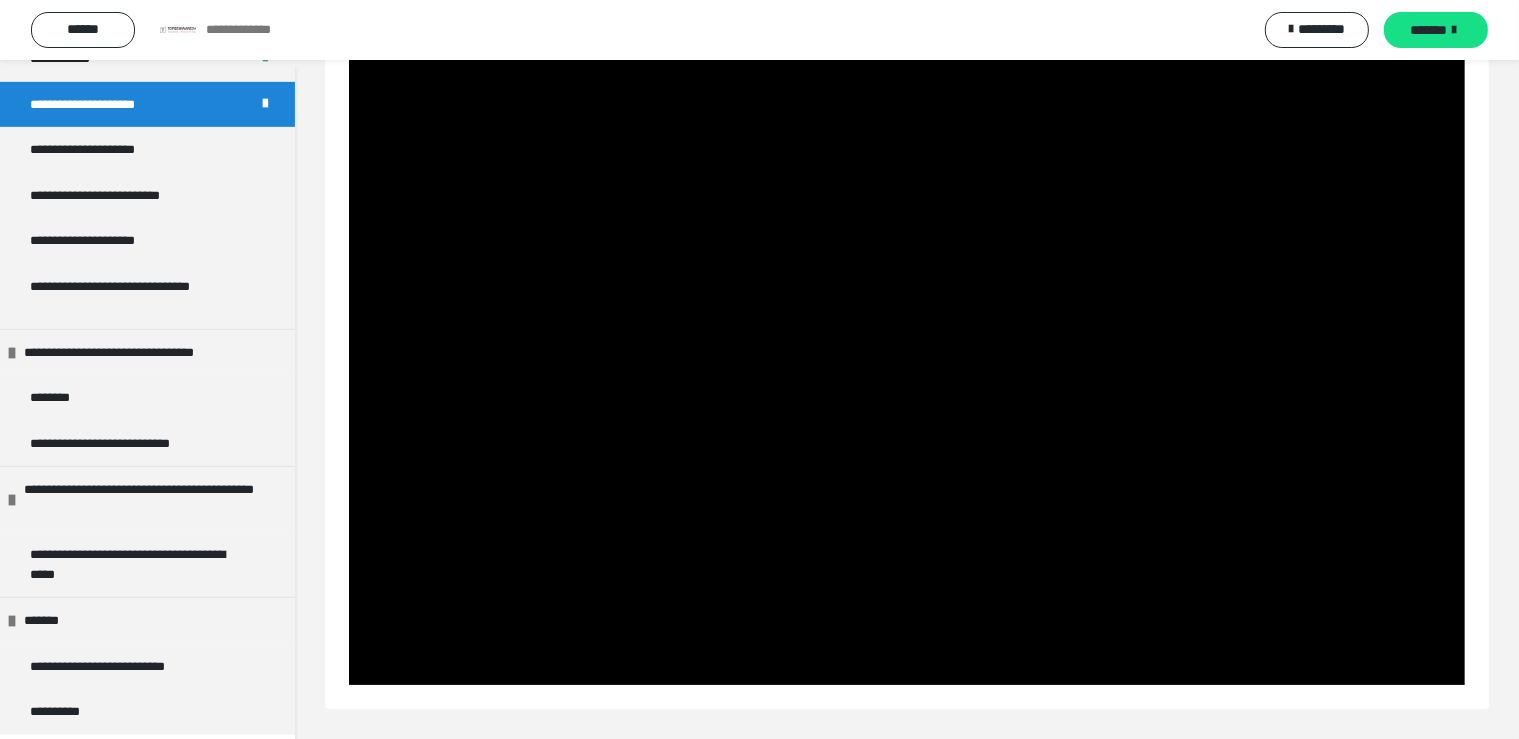 scroll, scrollTop: 60, scrollLeft: 0, axis: vertical 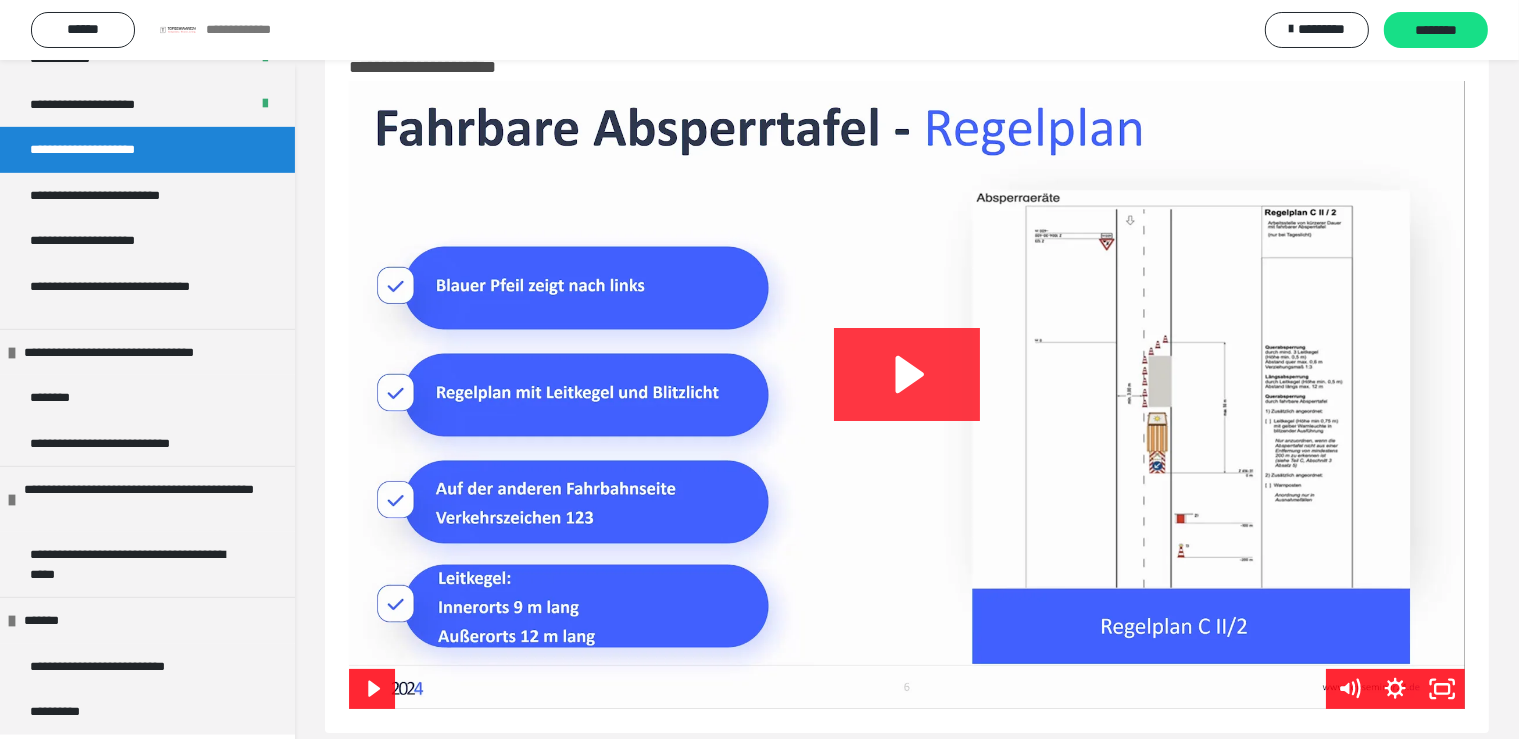 click 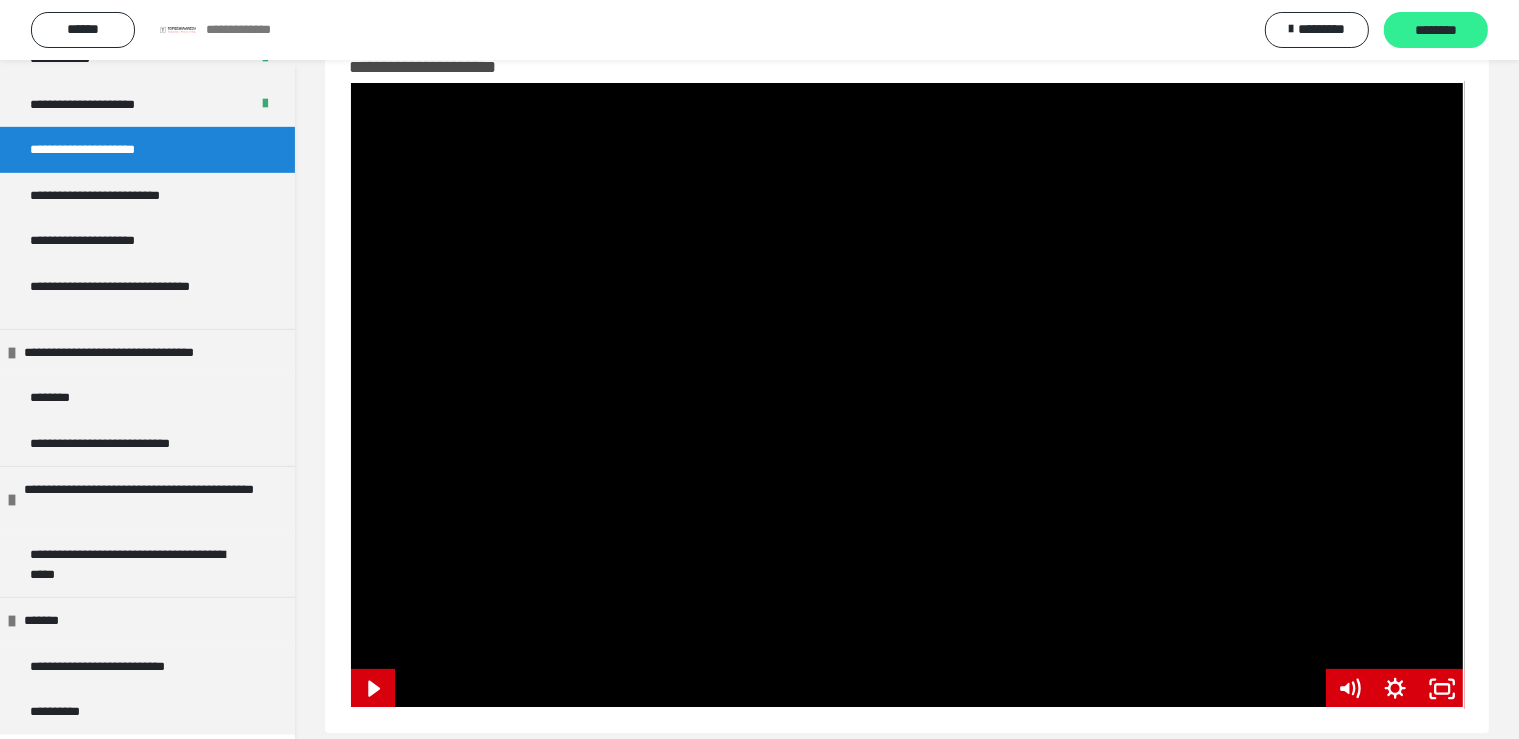 click on "********" at bounding box center [1436, 31] 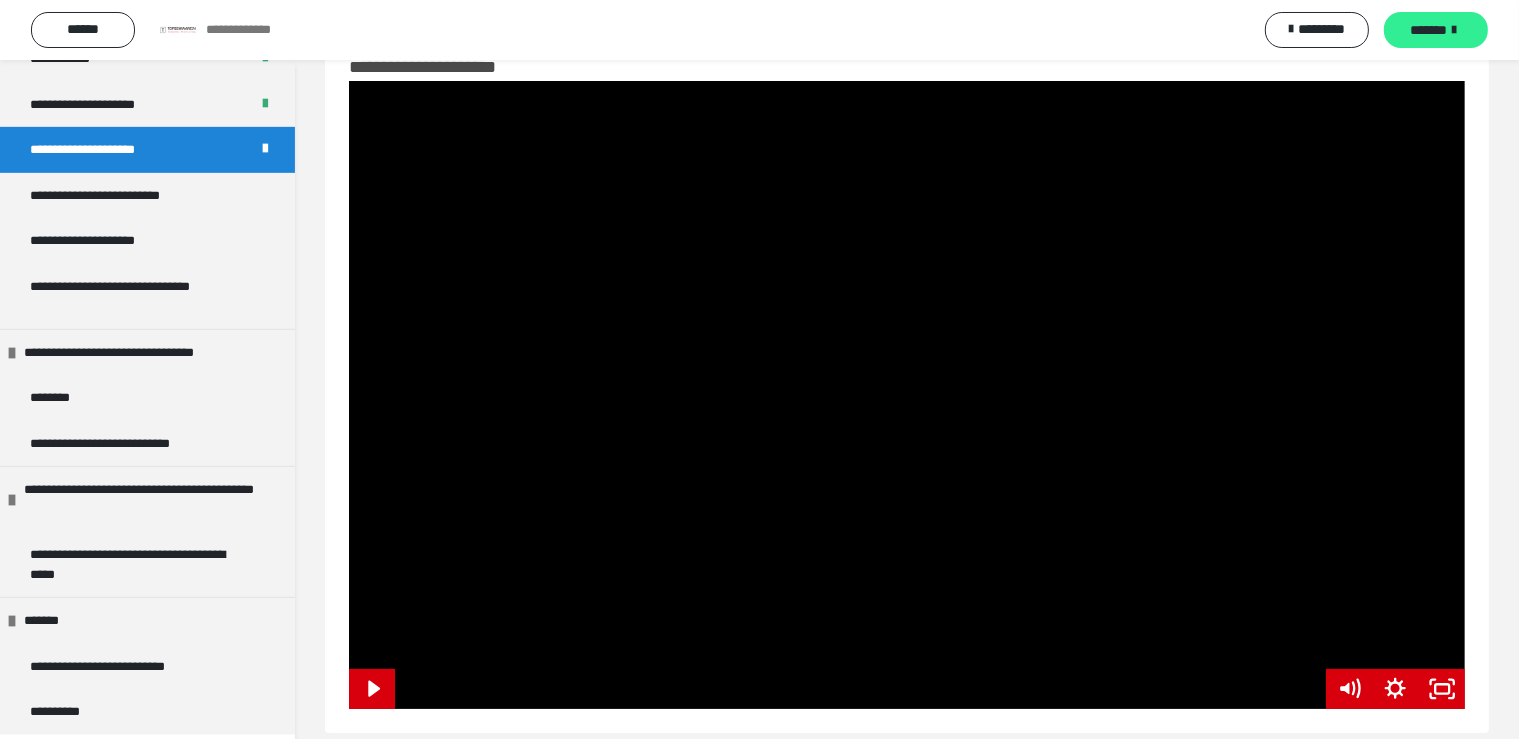 click on "*******" at bounding box center [1436, 30] 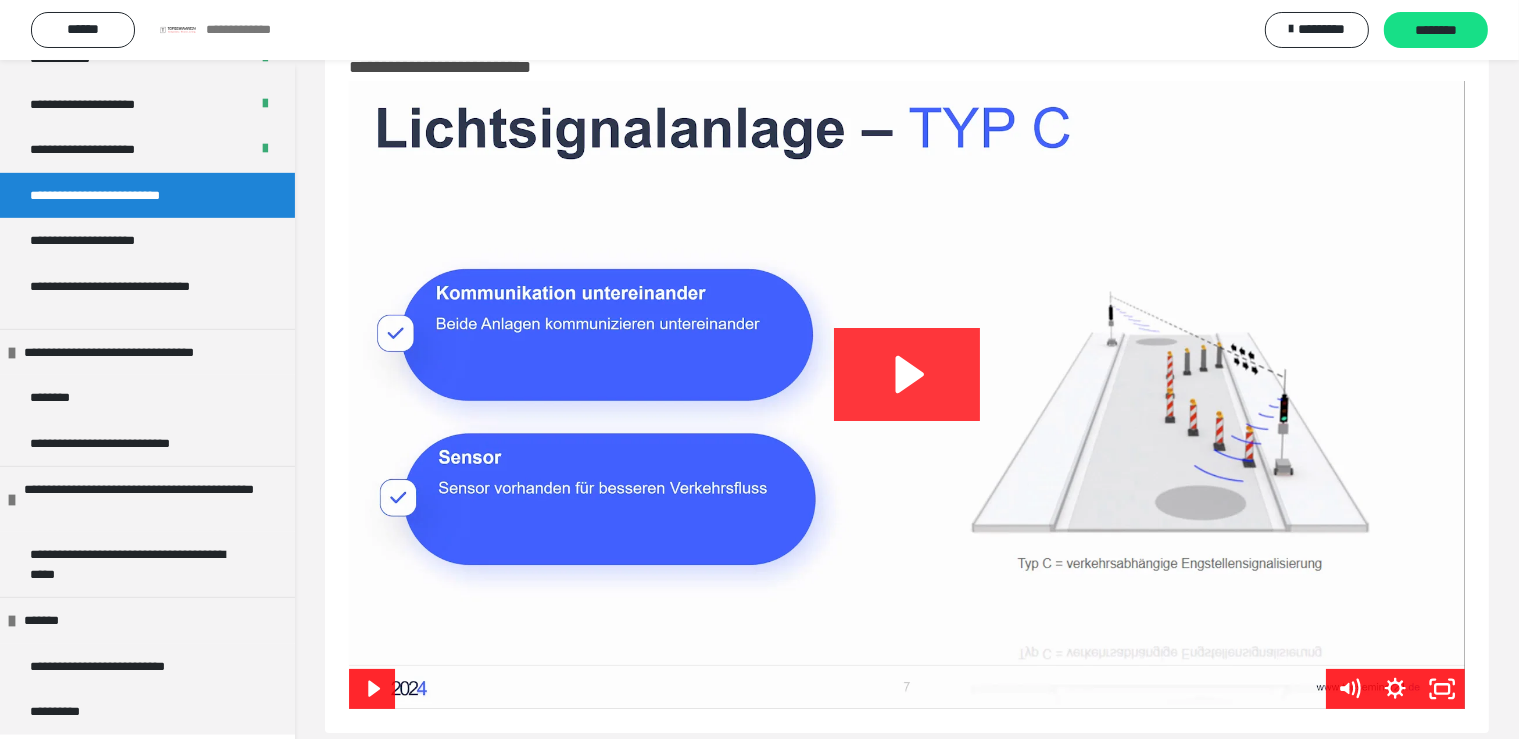 click 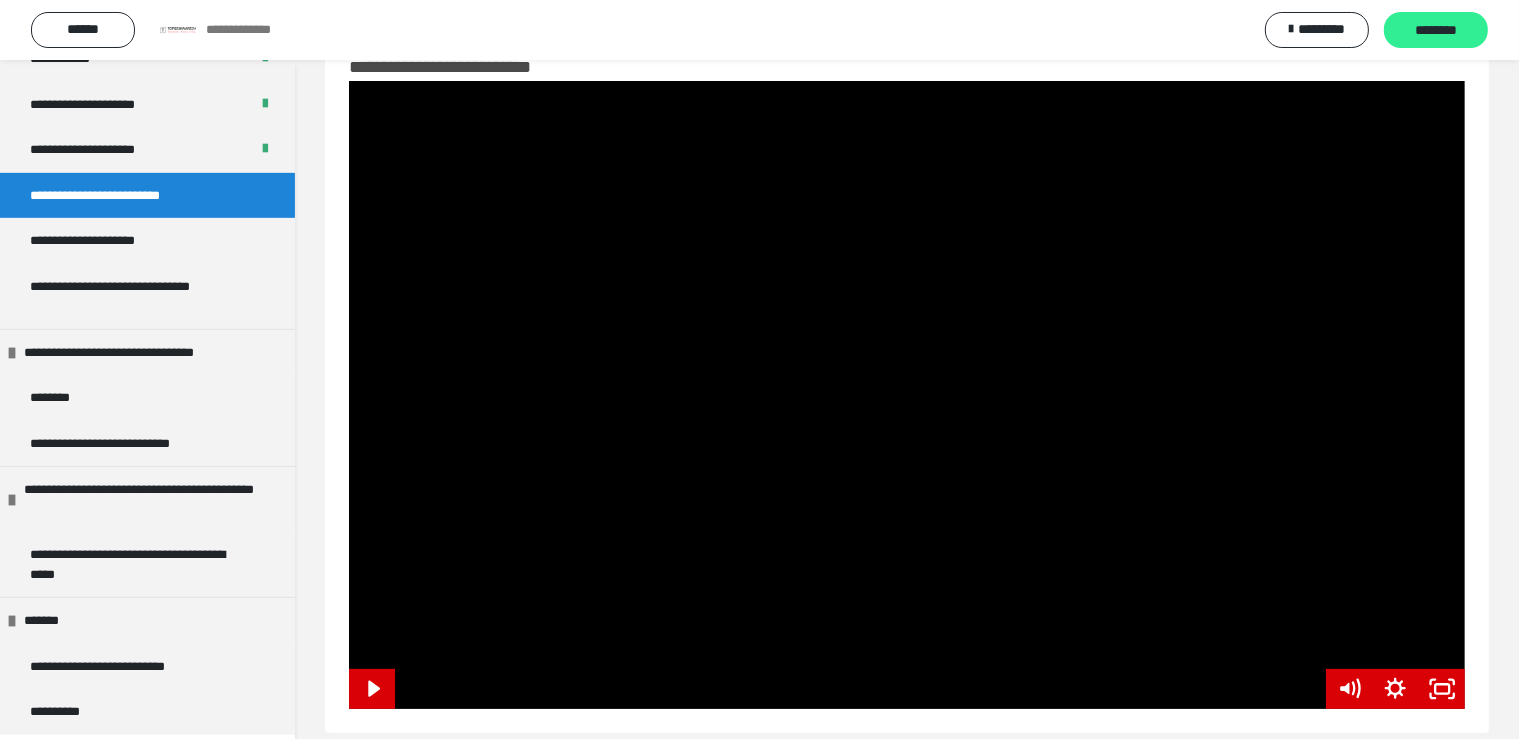 click on "********" at bounding box center (1436, 31) 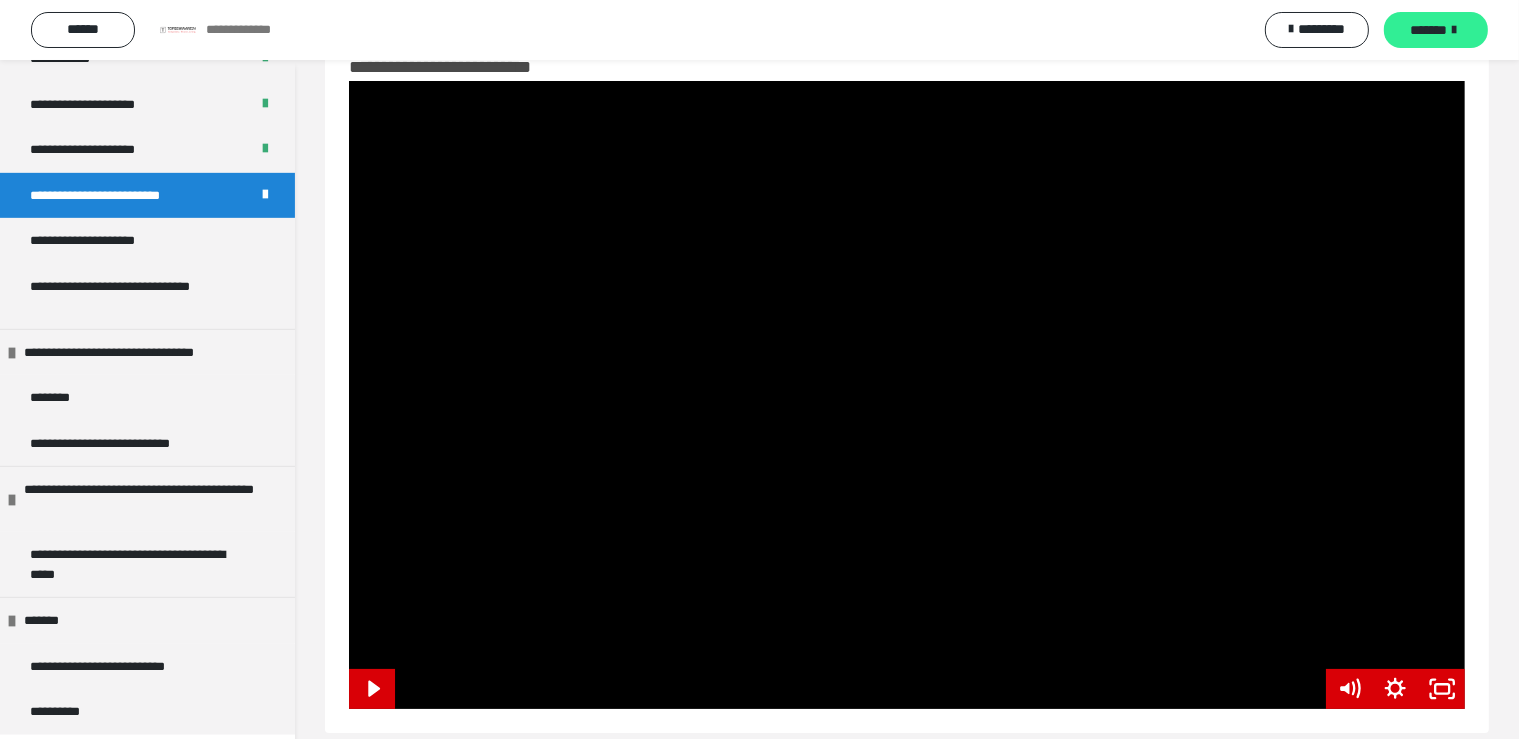click on "*******" at bounding box center [1429, 30] 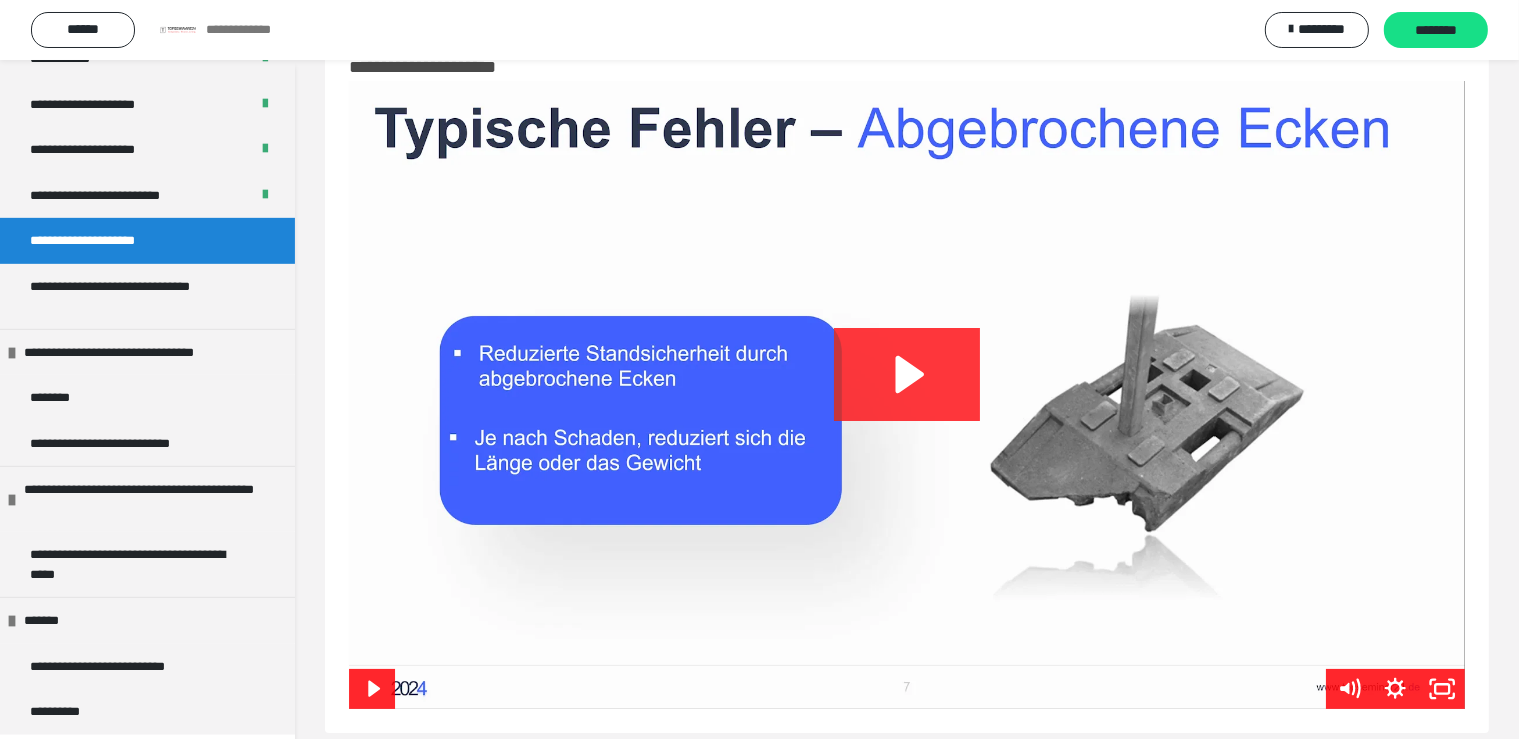 click 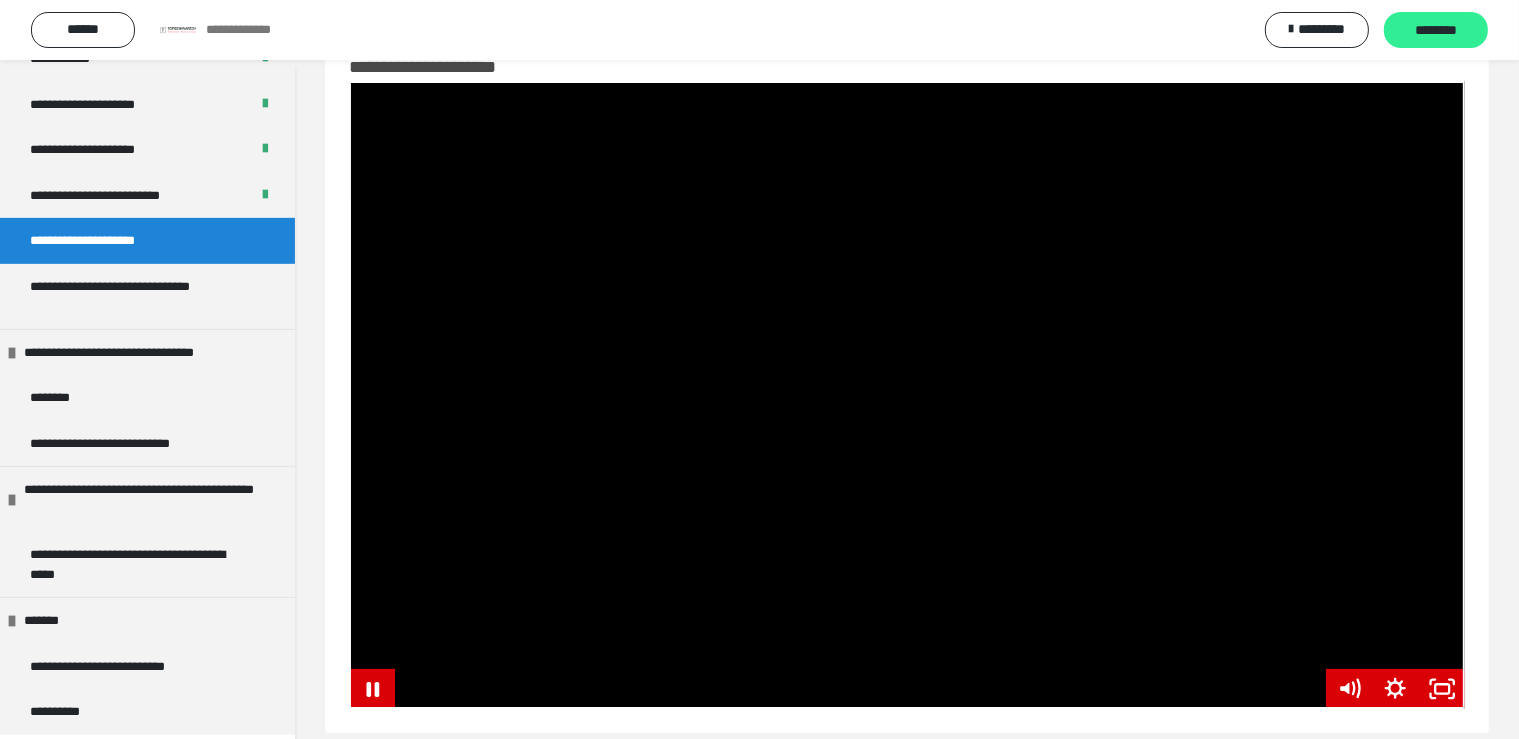 click on "********" at bounding box center [1436, 31] 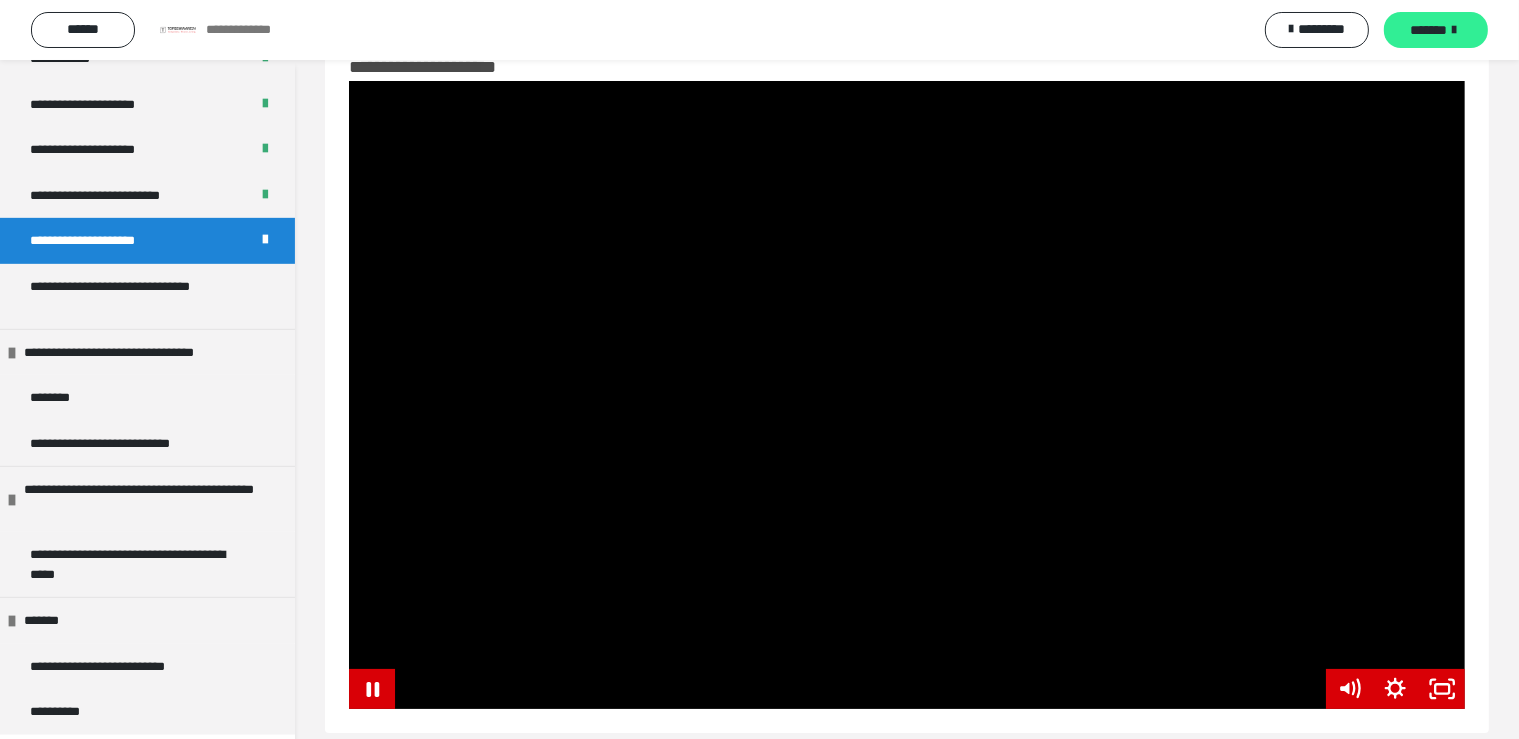 click on "*******" at bounding box center [1429, 30] 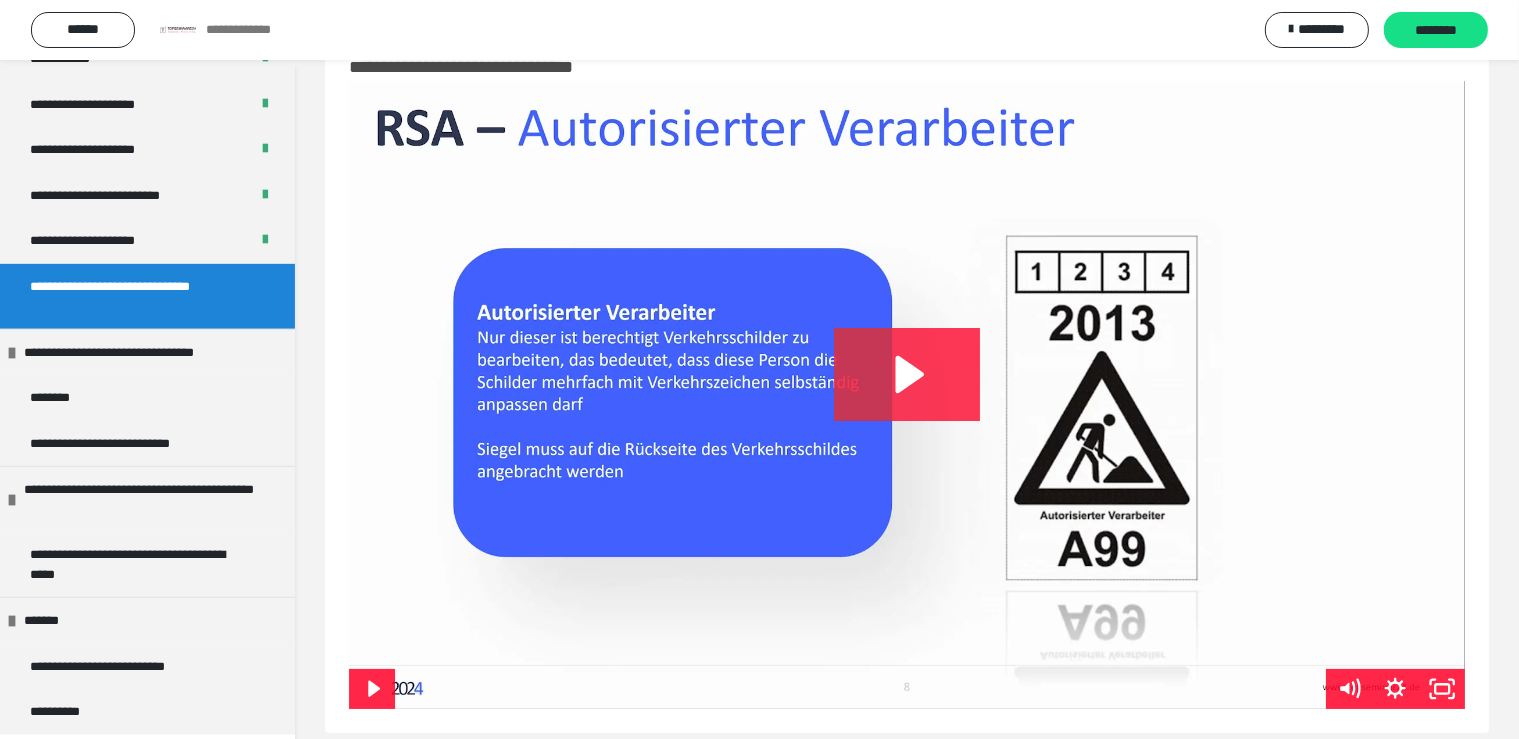 click 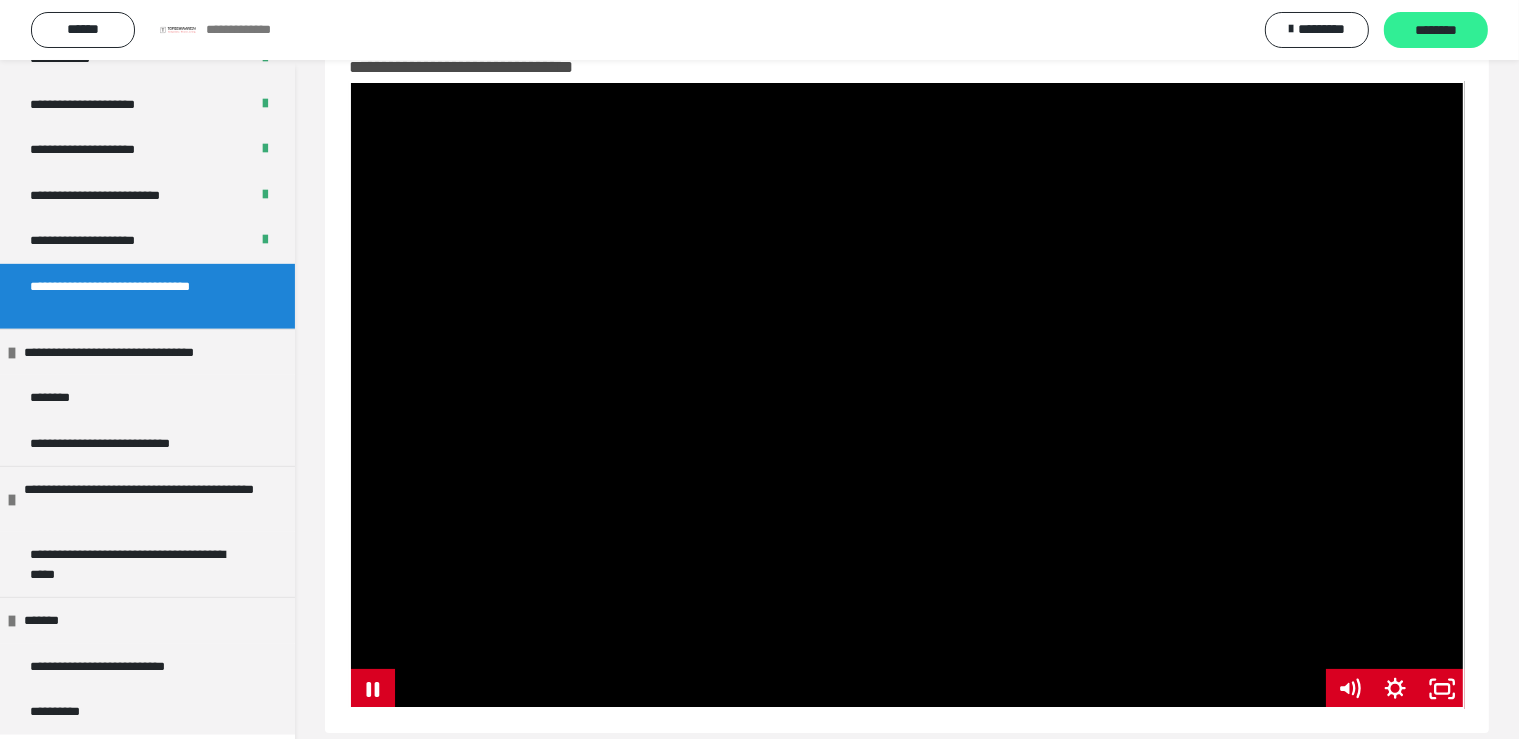click on "********" at bounding box center (1436, 31) 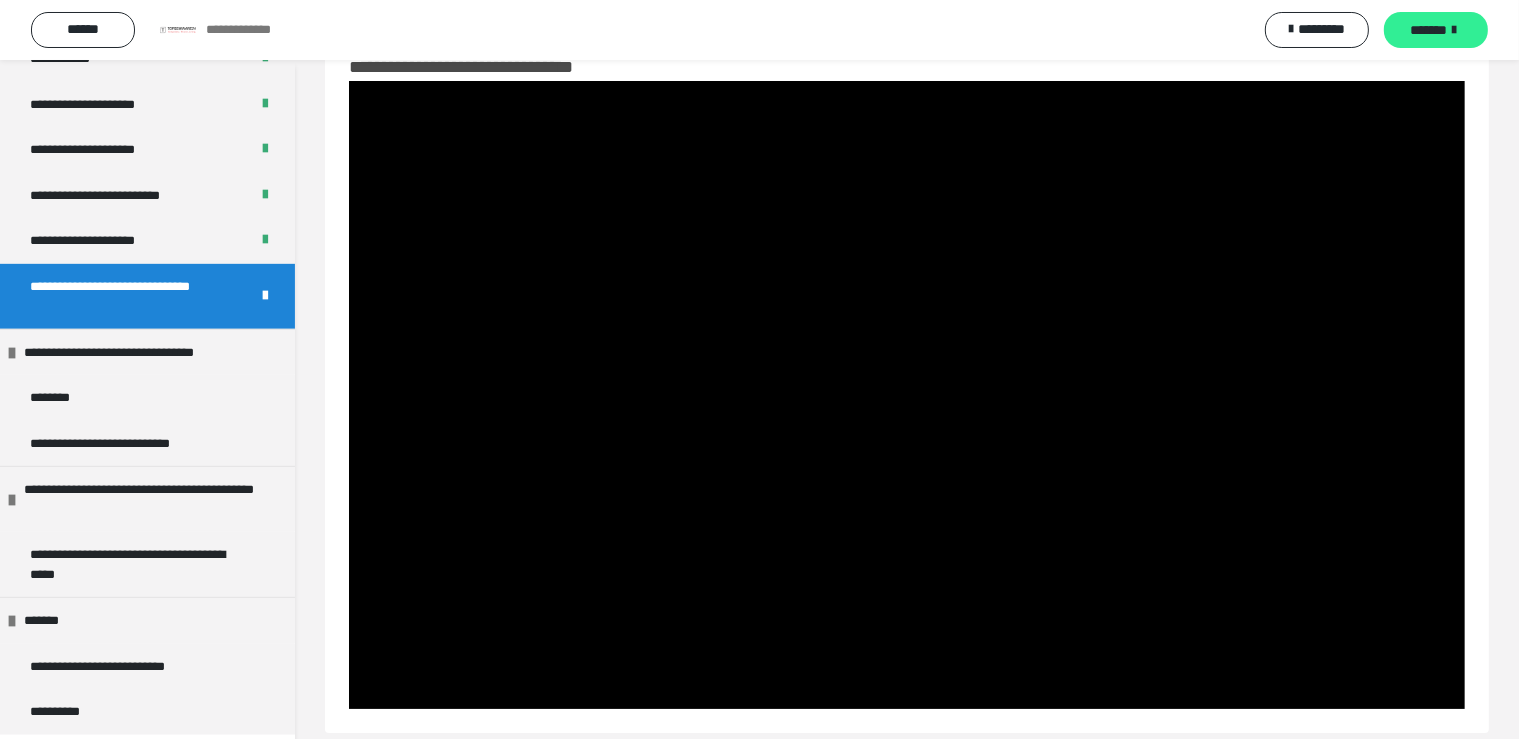 click on "*******" at bounding box center [1429, 30] 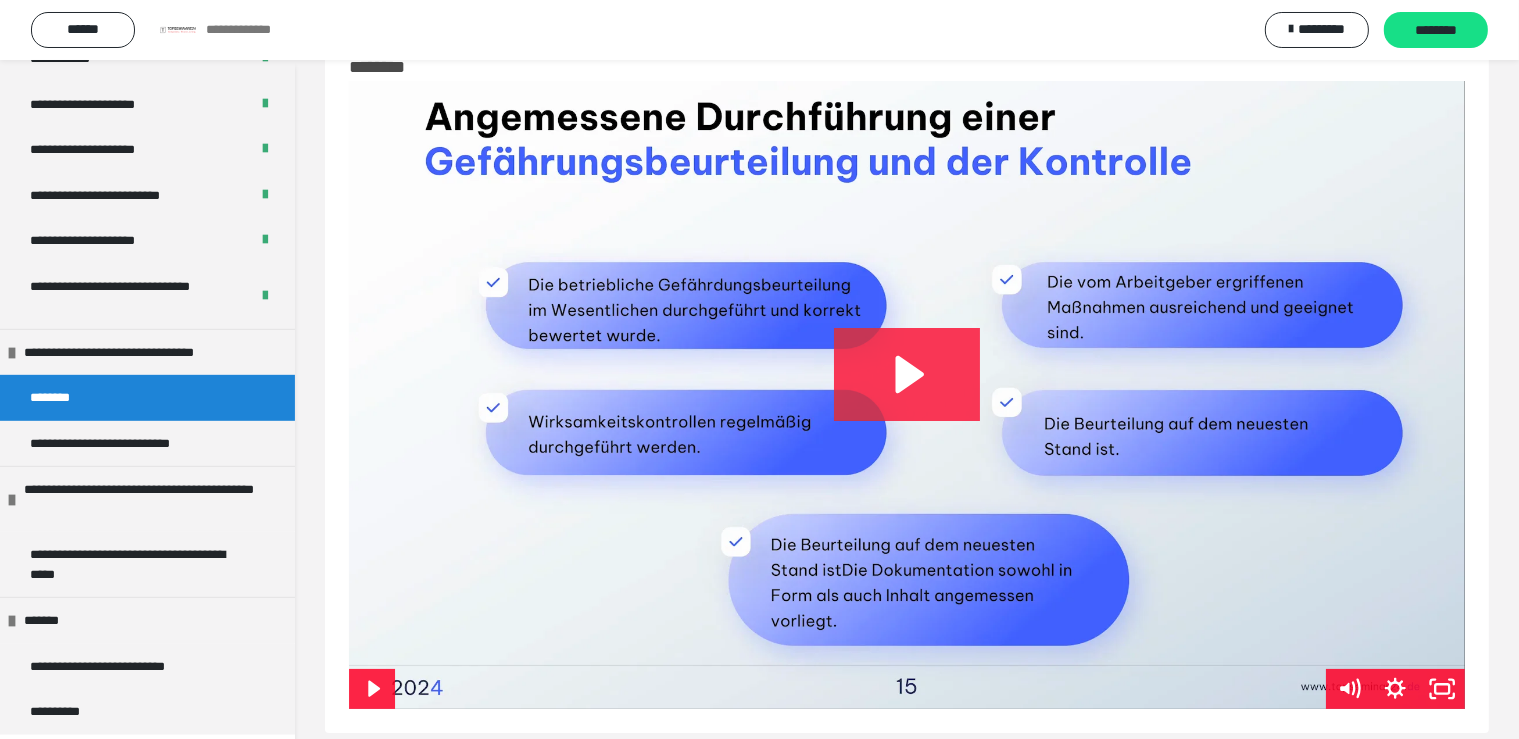 click 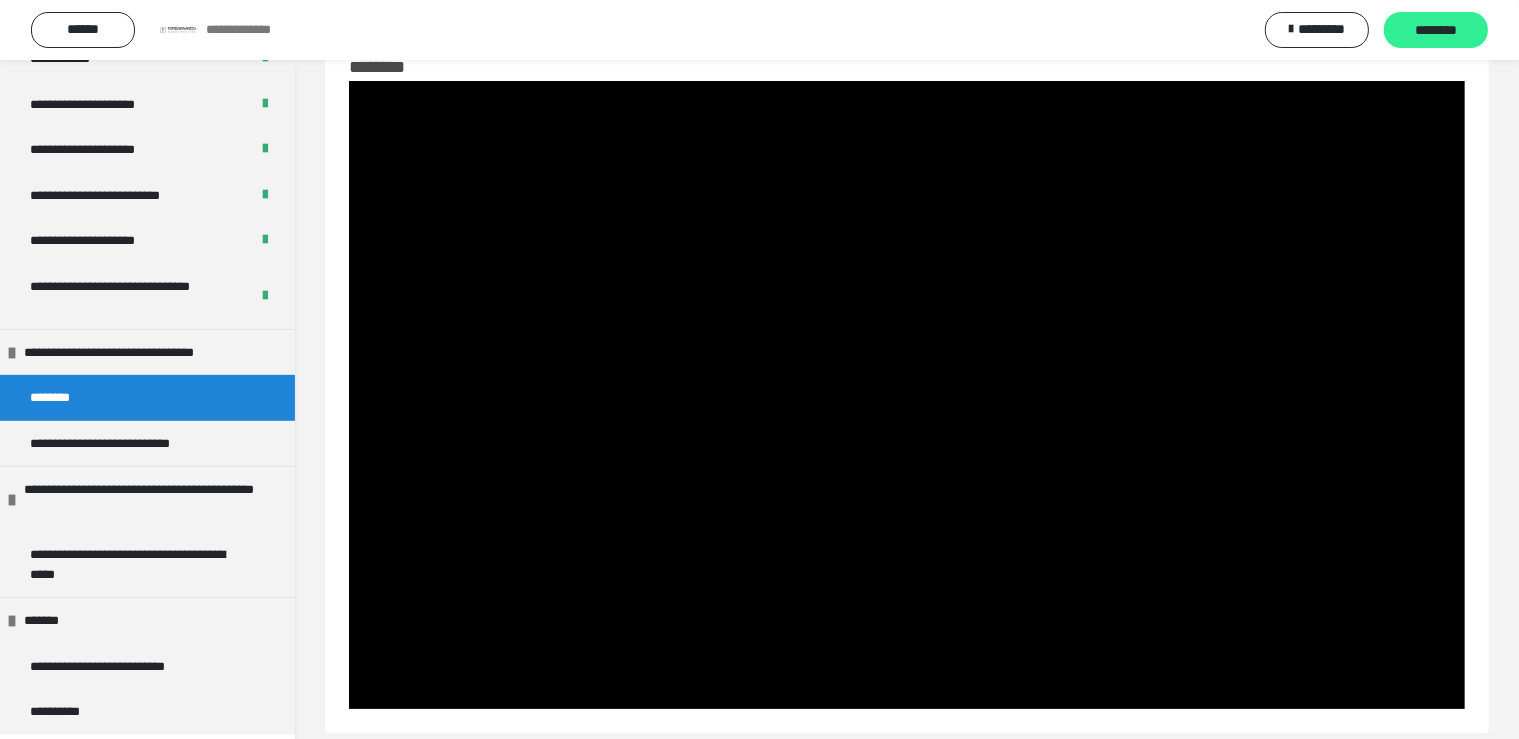 click on "********" at bounding box center (1436, 30) 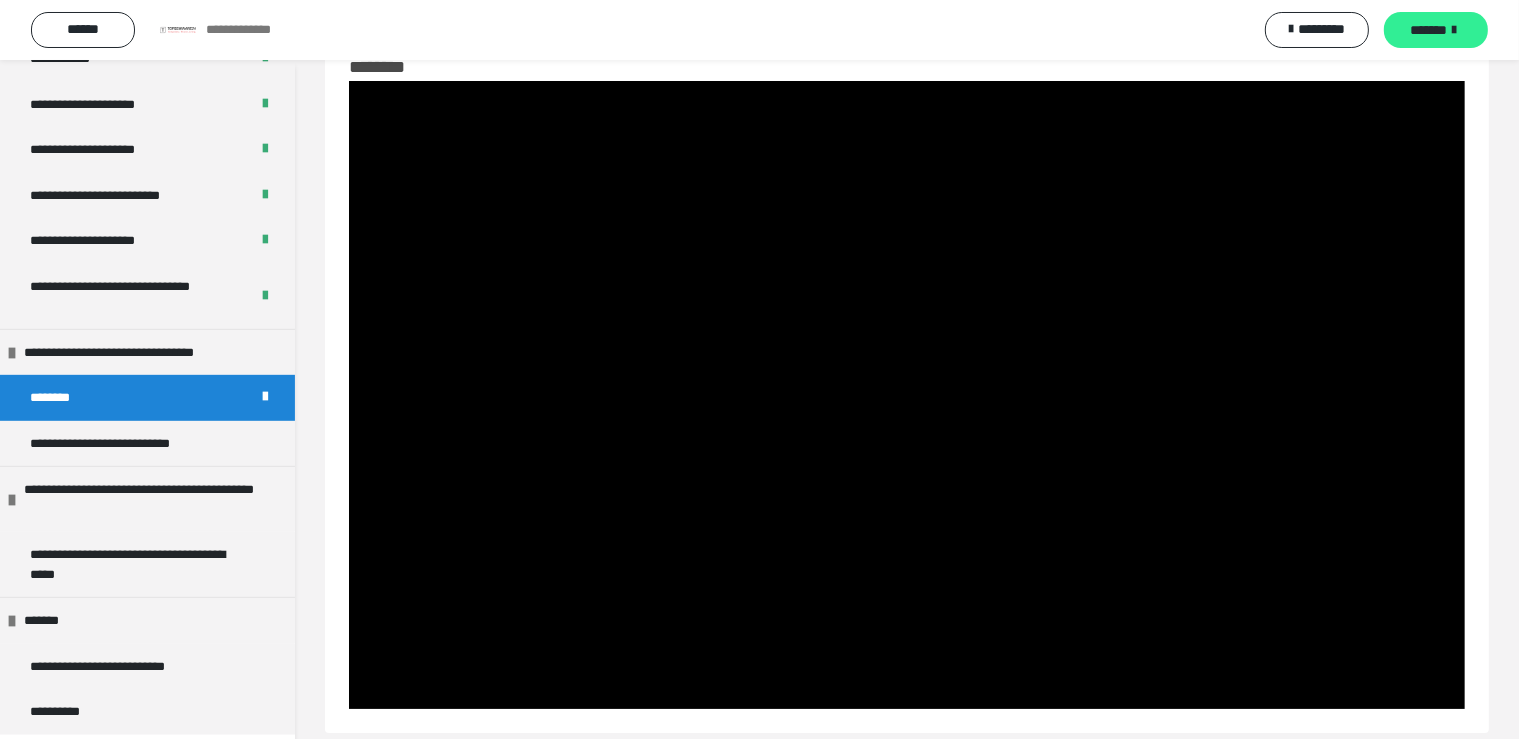 click on "*******" at bounding box center (1429, 30) 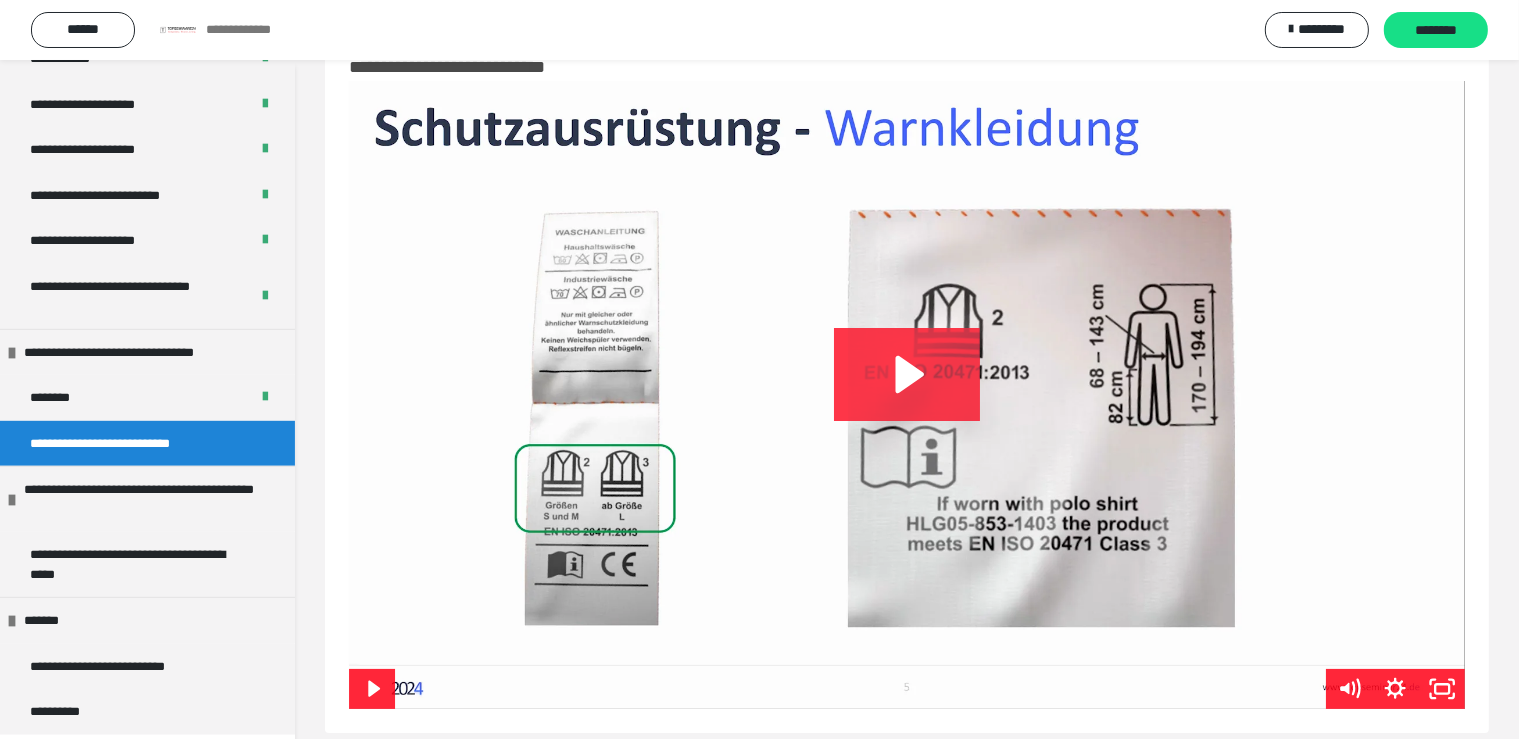 click 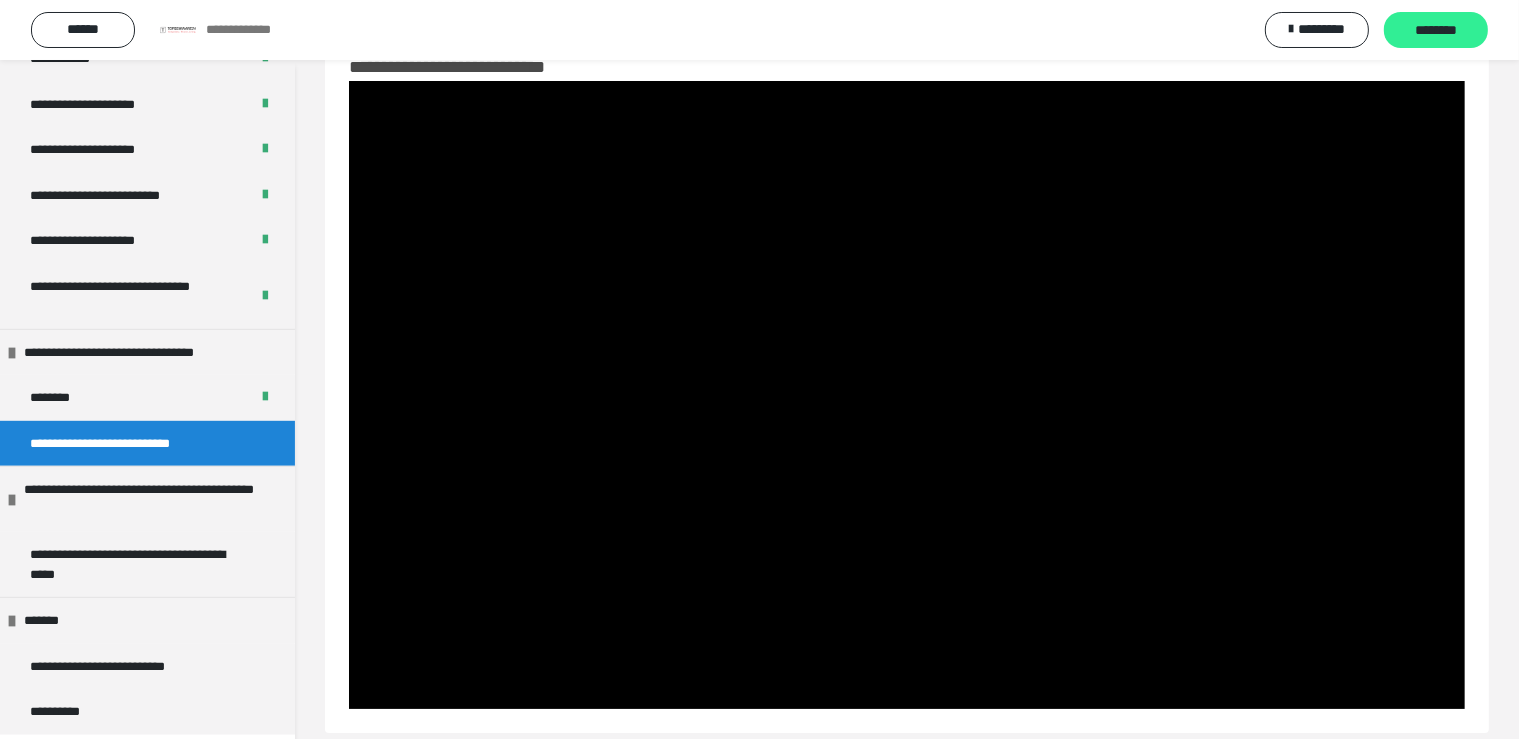 click on "********" at bounding box center (1436, 31) 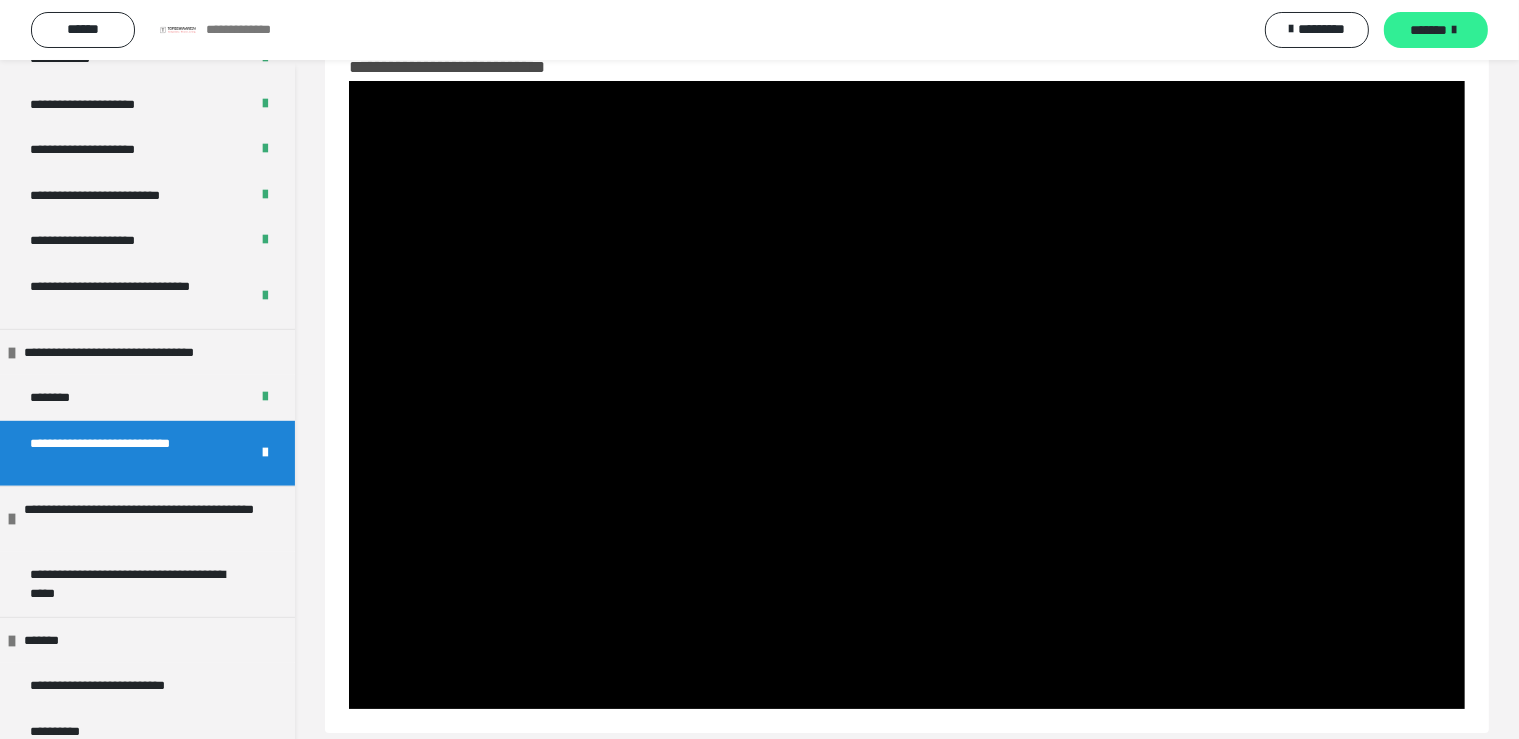click on "*******" at bounding box center [1429, 30] 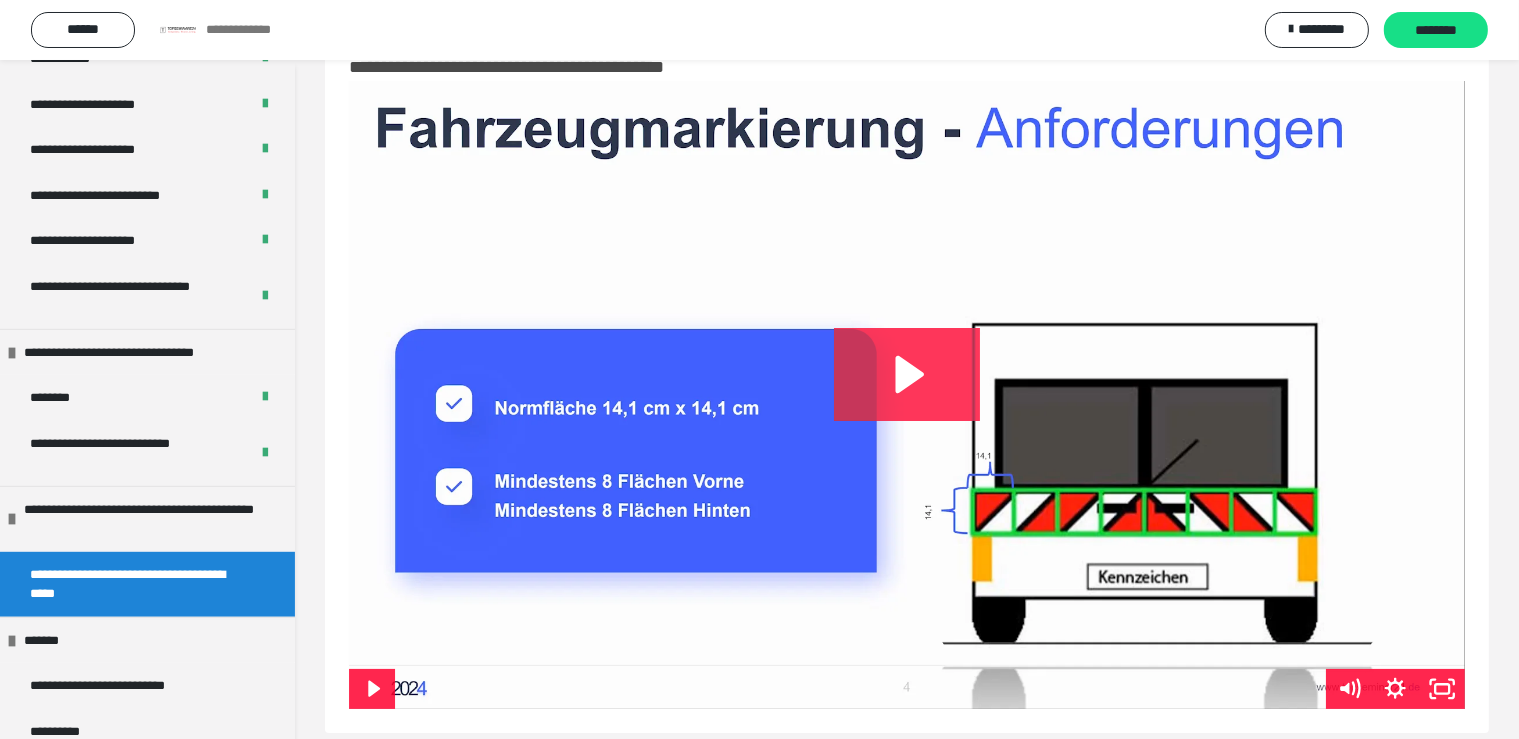 click 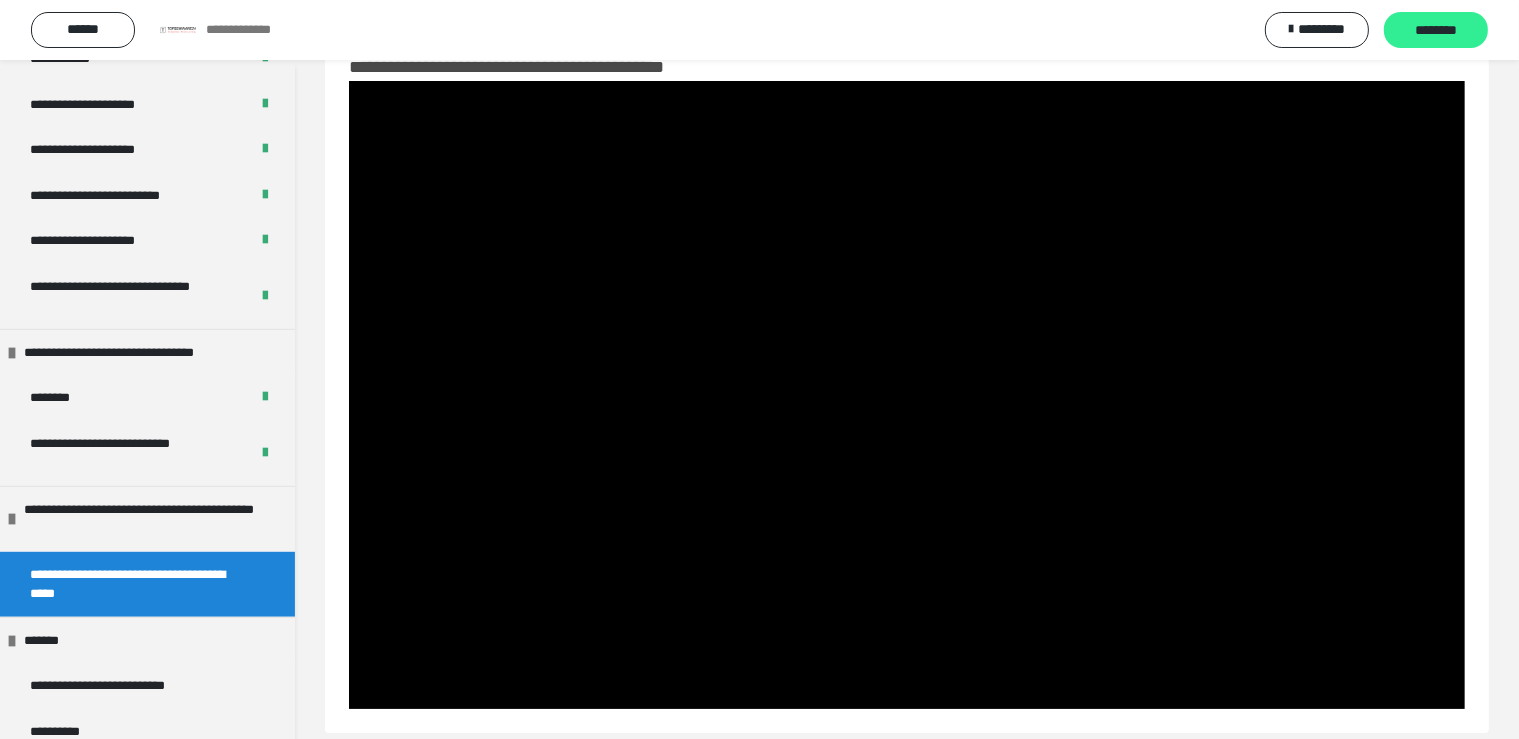 click on "********" at bounding box center [1436, 31] 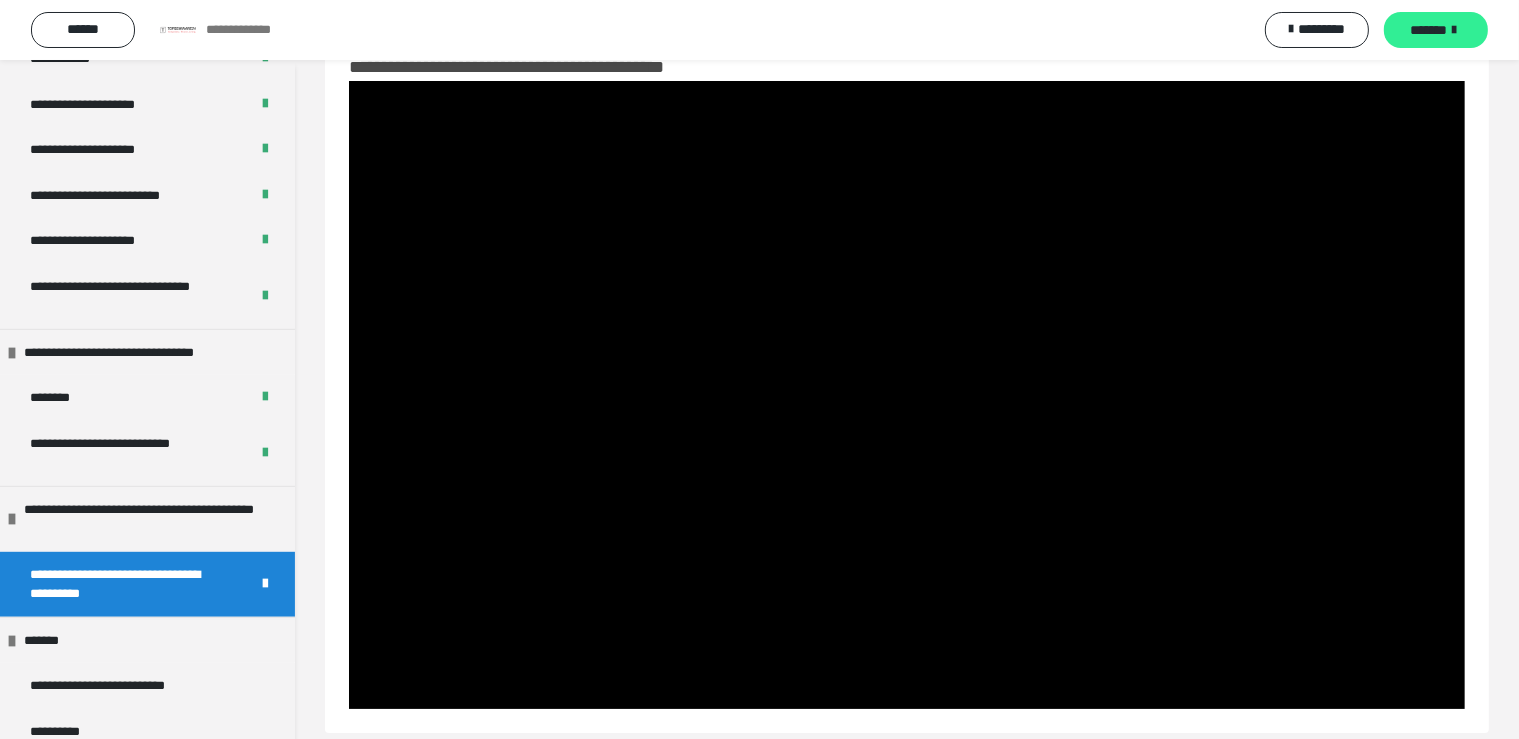 click on "*******" at bounding box center (1429, 30) 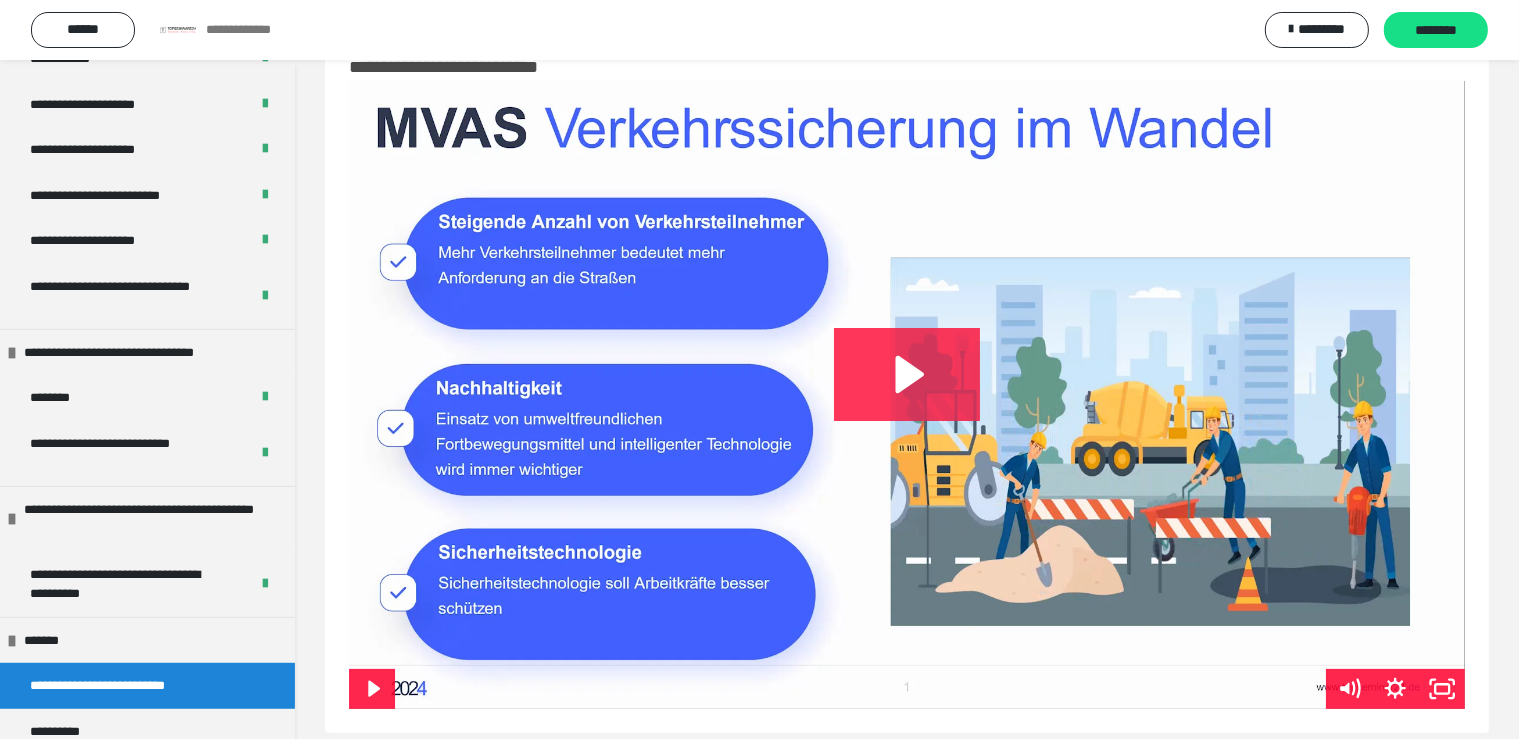 click 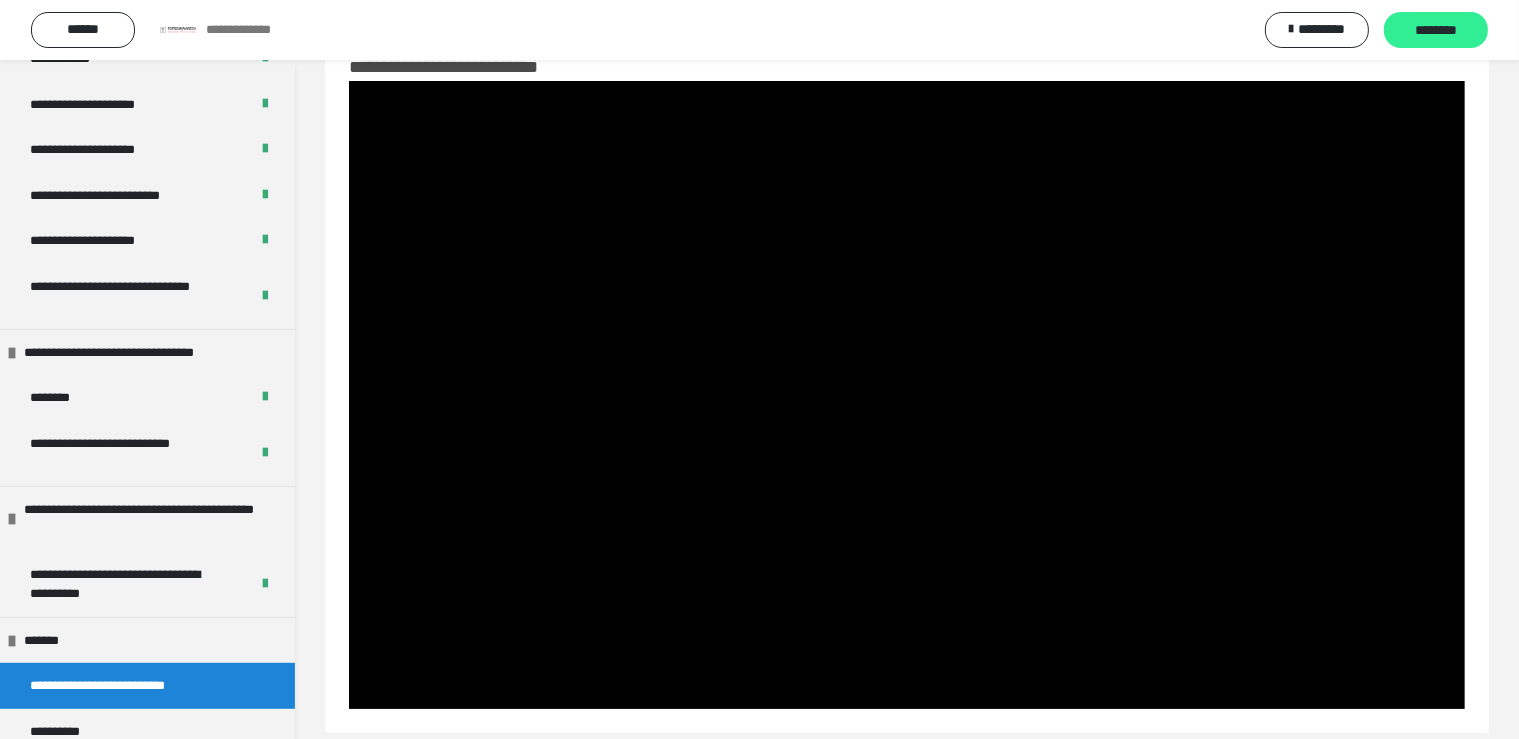 click on "********" at bounding box center (1436, 31) 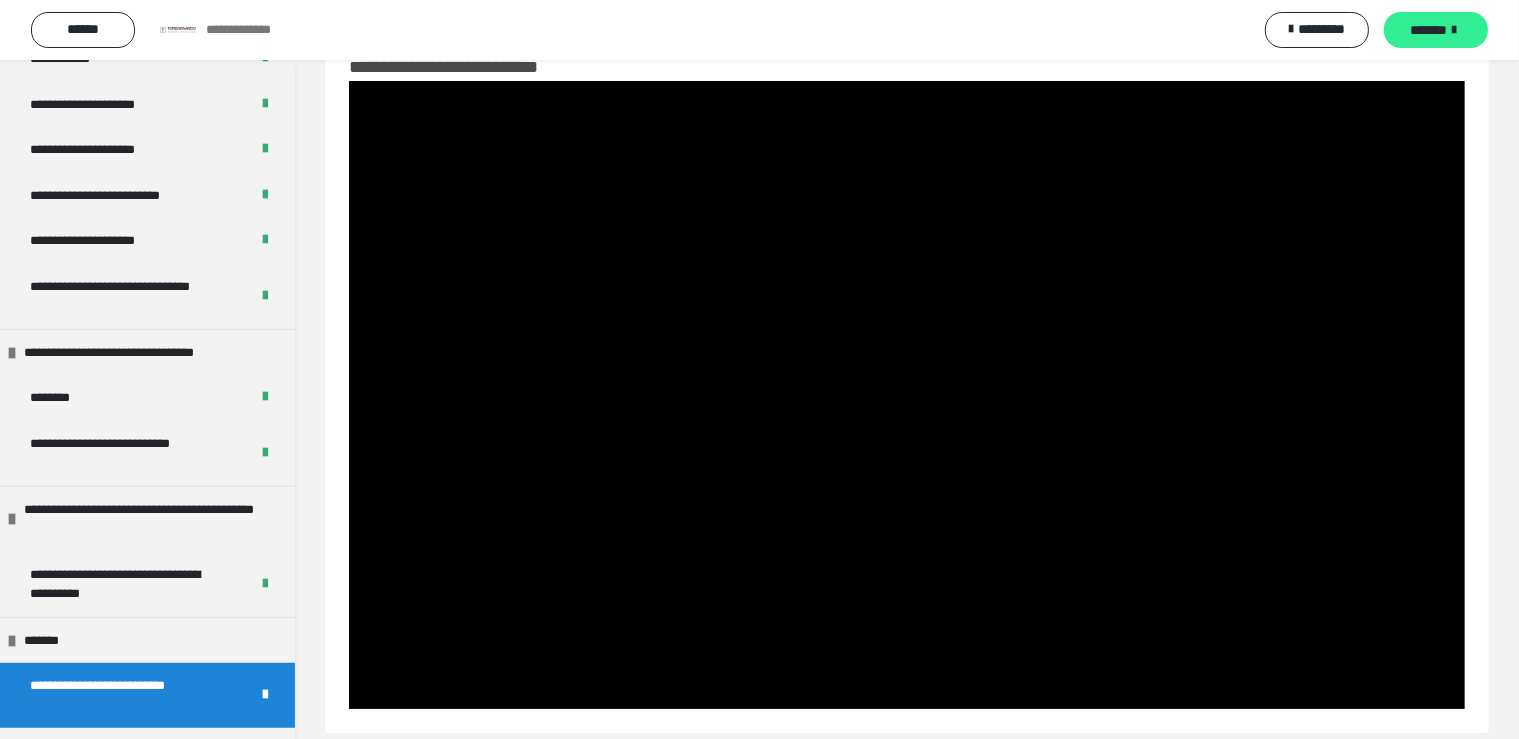 click on "*******" at bounding box center [1436, 30] 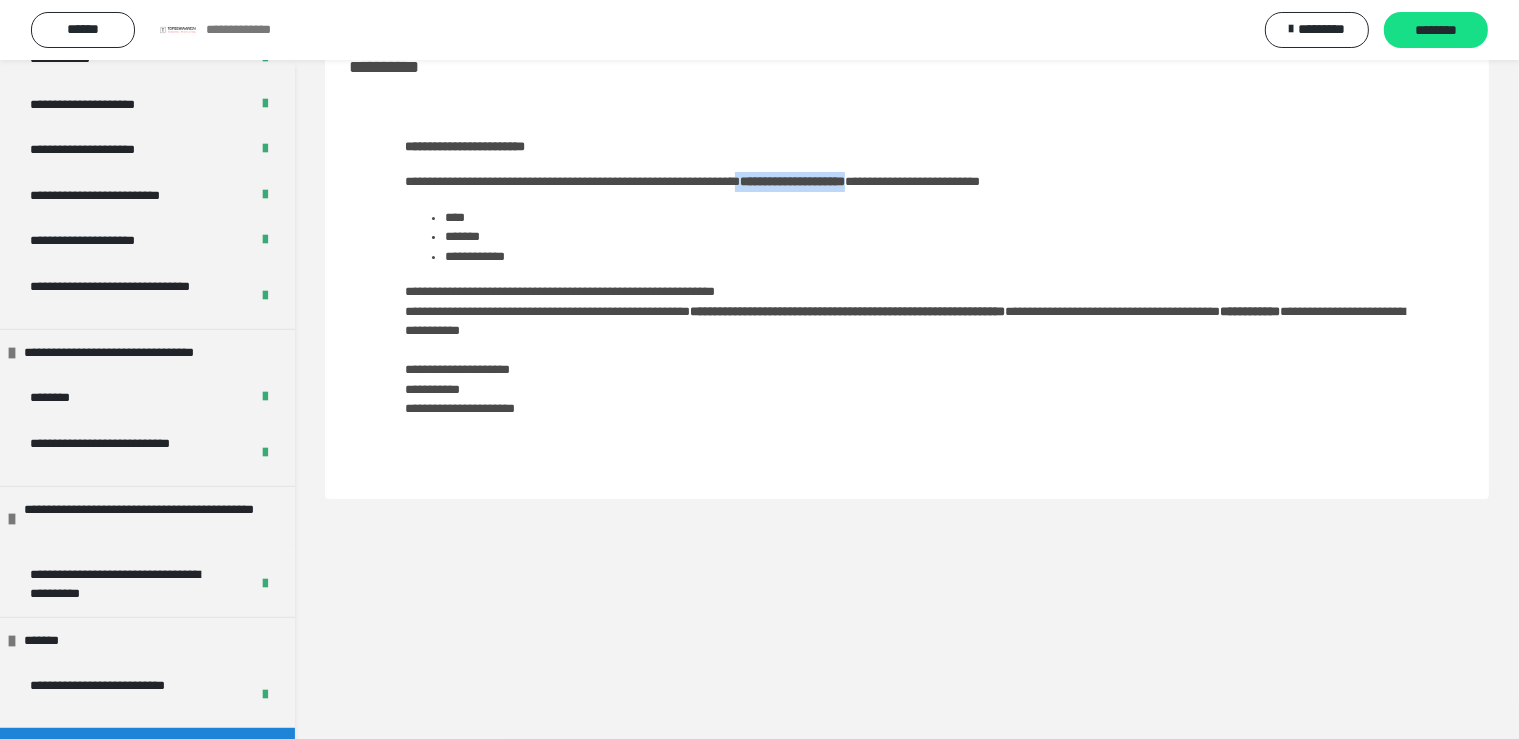 drag, startPoint x: 848, startPoint y: 182, endPoint x: 1012, endPoint y: 190, distance: 164.195 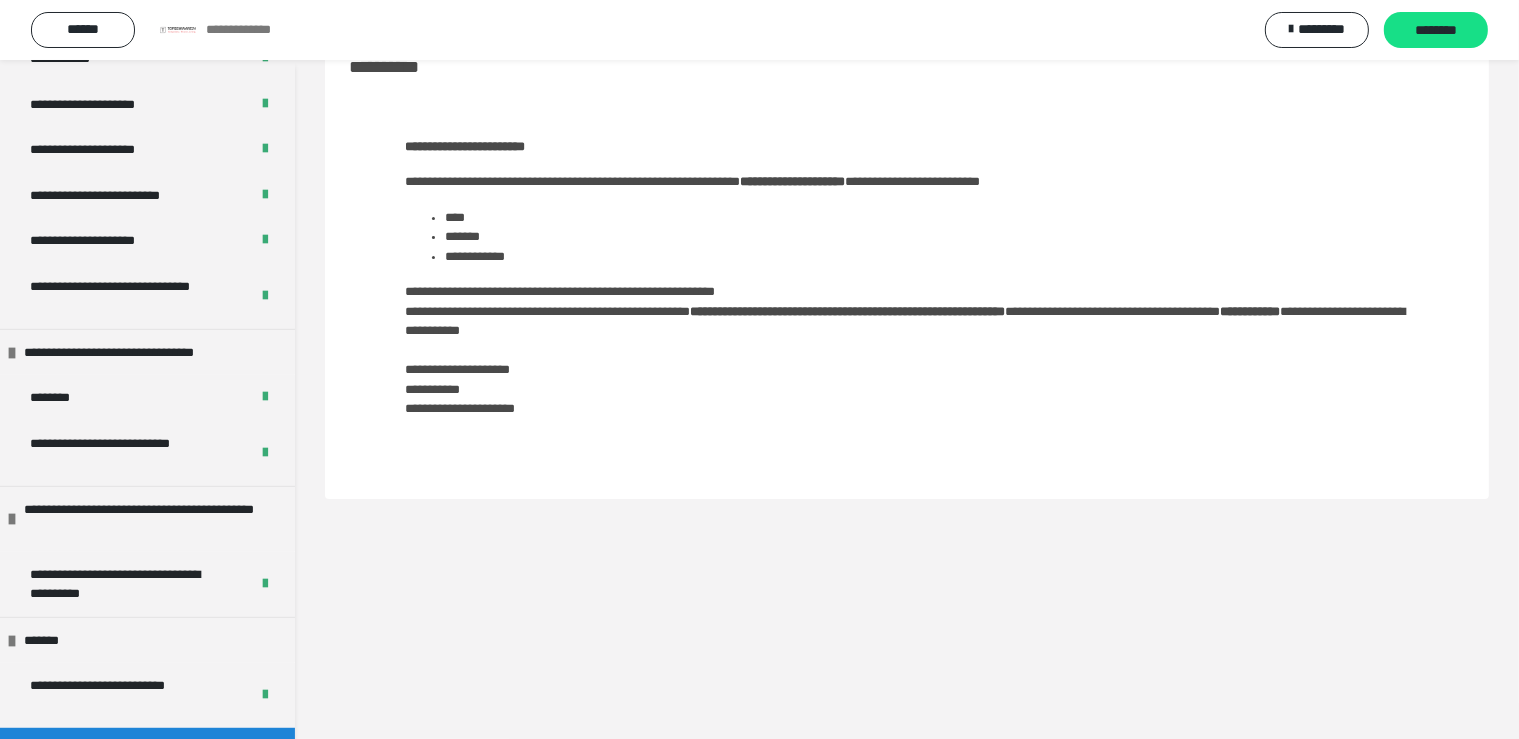 click on "**********" at bounding box center (907, 278) 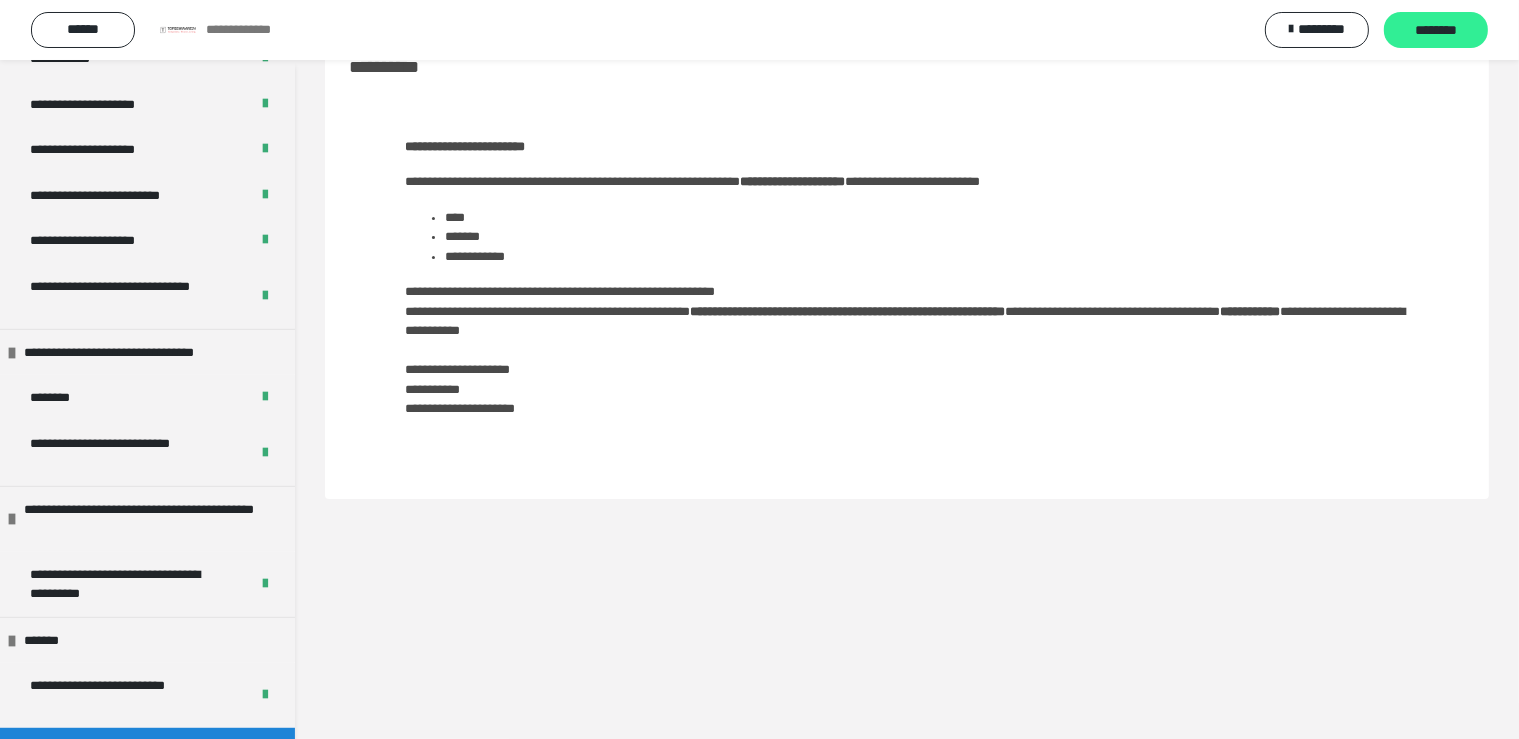 click on "********" at bounding box center (1436, 31) 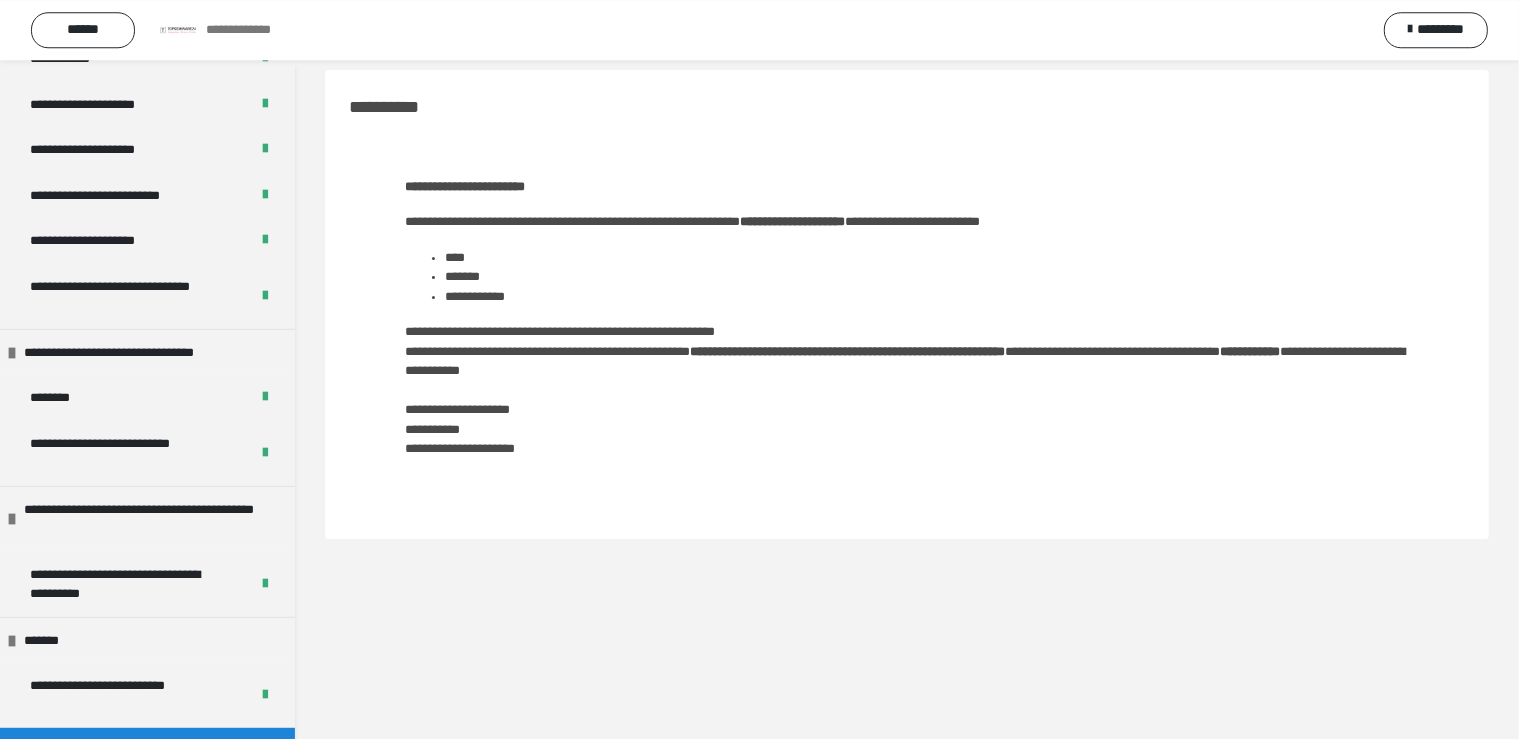 scroll, scrollTop: 0, scrollLeft: 0, axis: both 